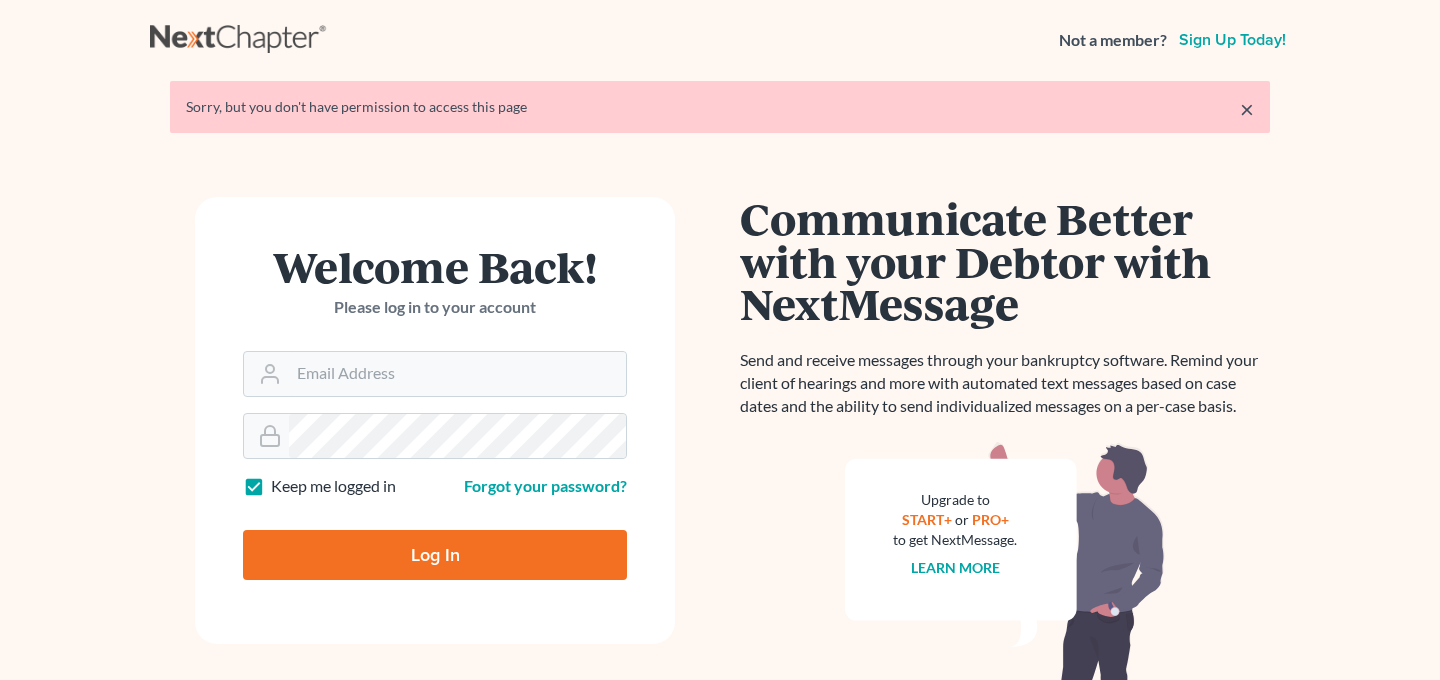 scroll, scrollTop: 0, scrollLeft: 0, axis: both 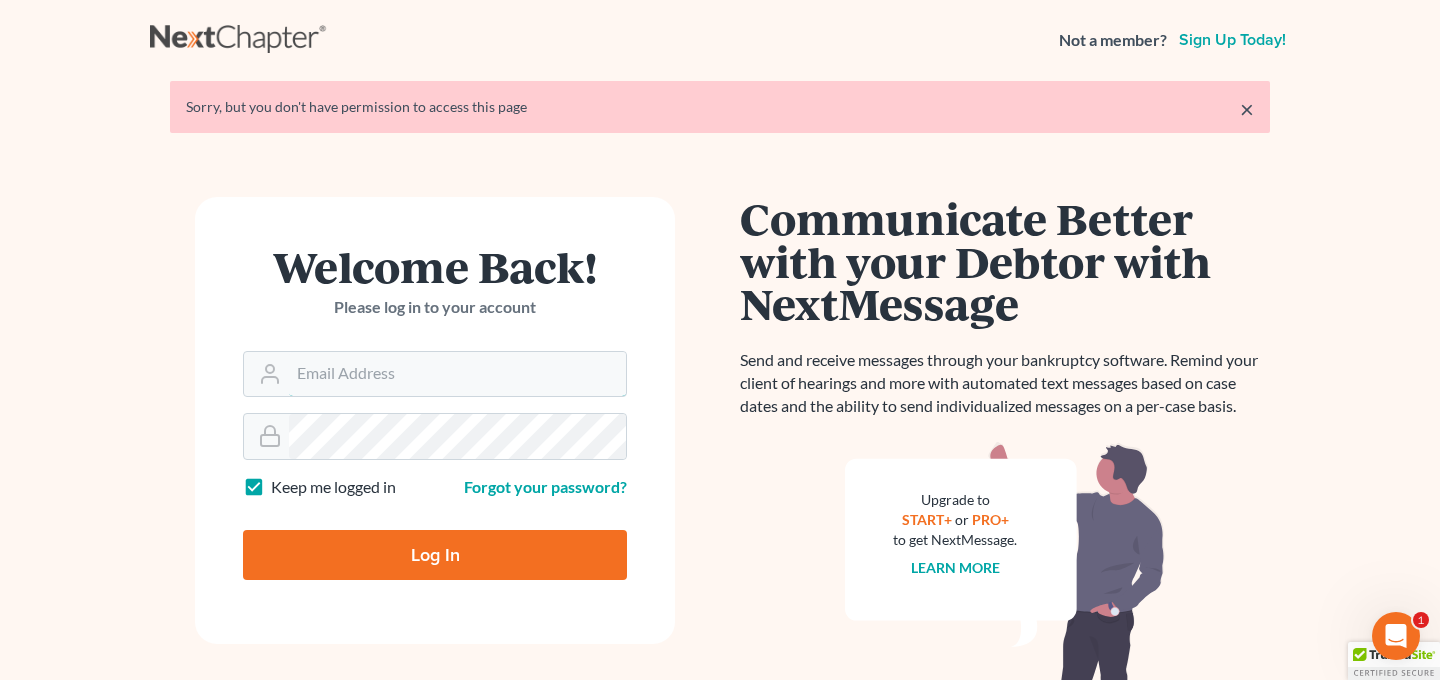 type on "[EMAIL]" 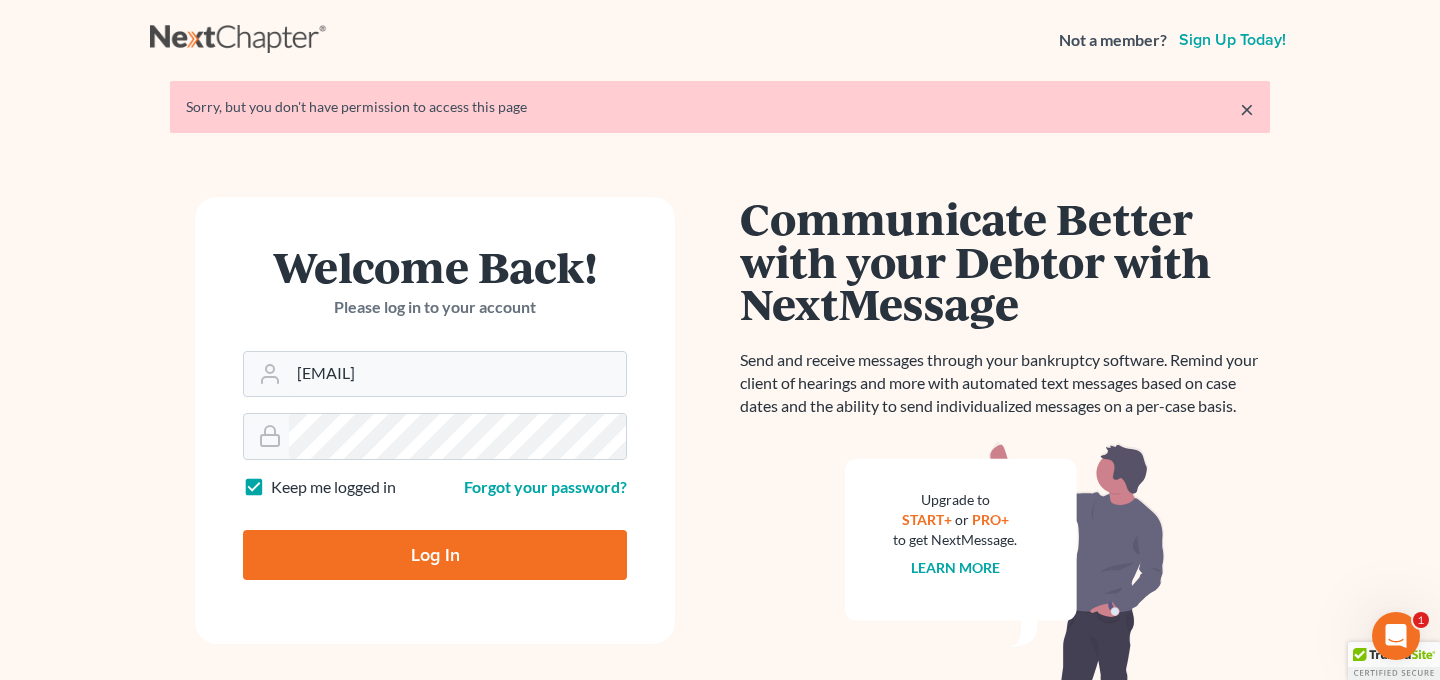 click on "Log In" at bounding box center (435, 555) 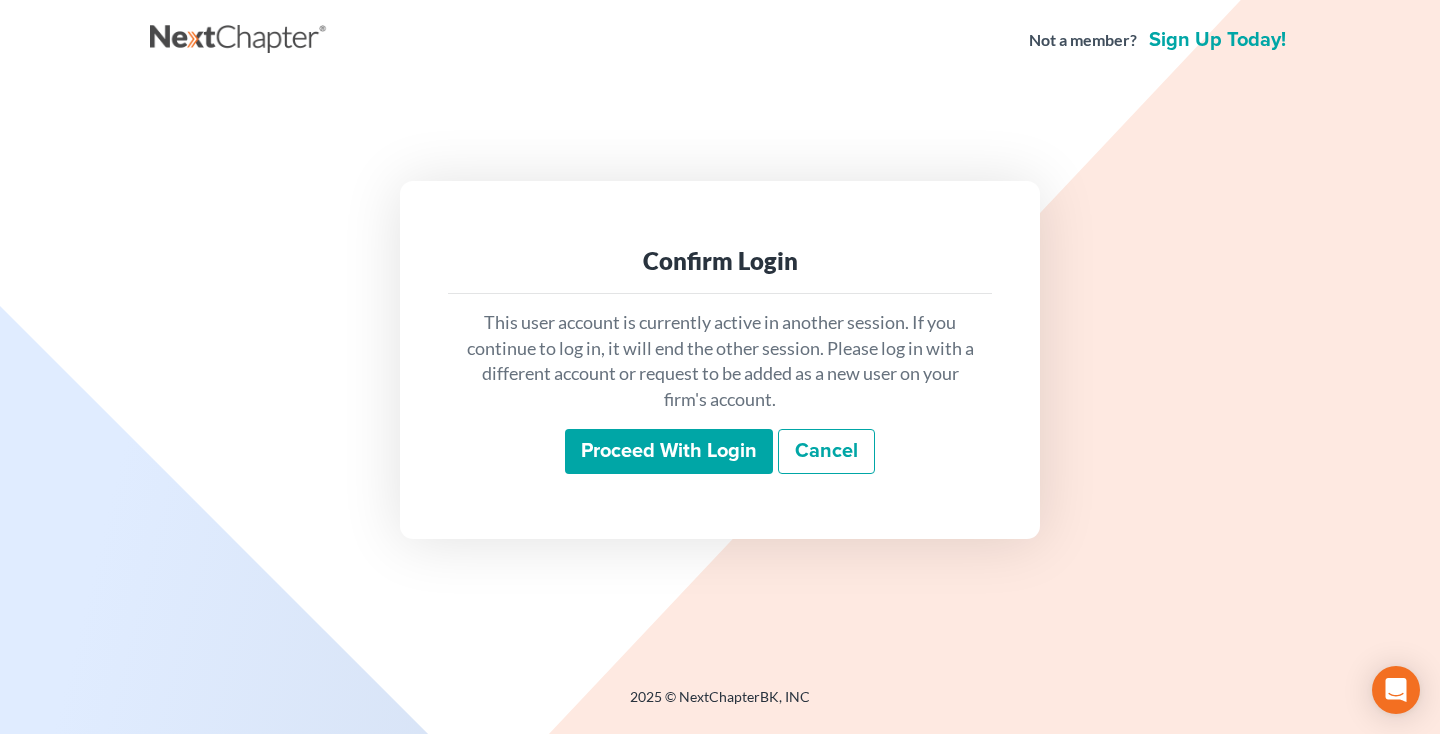 scroll, scrollTop: 0, scrollLeft: 0, axis: both 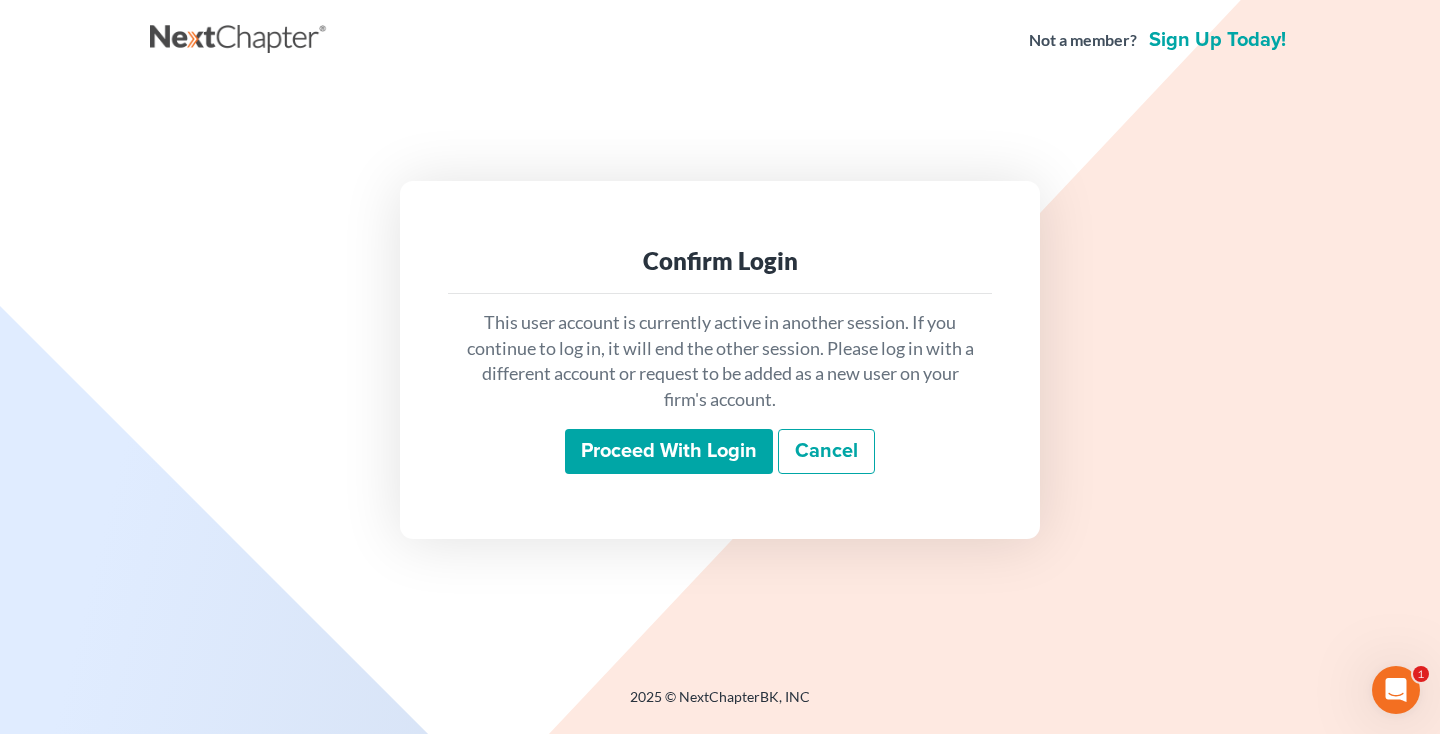 click on "Proceed with login" at bounding box center [669, 452] 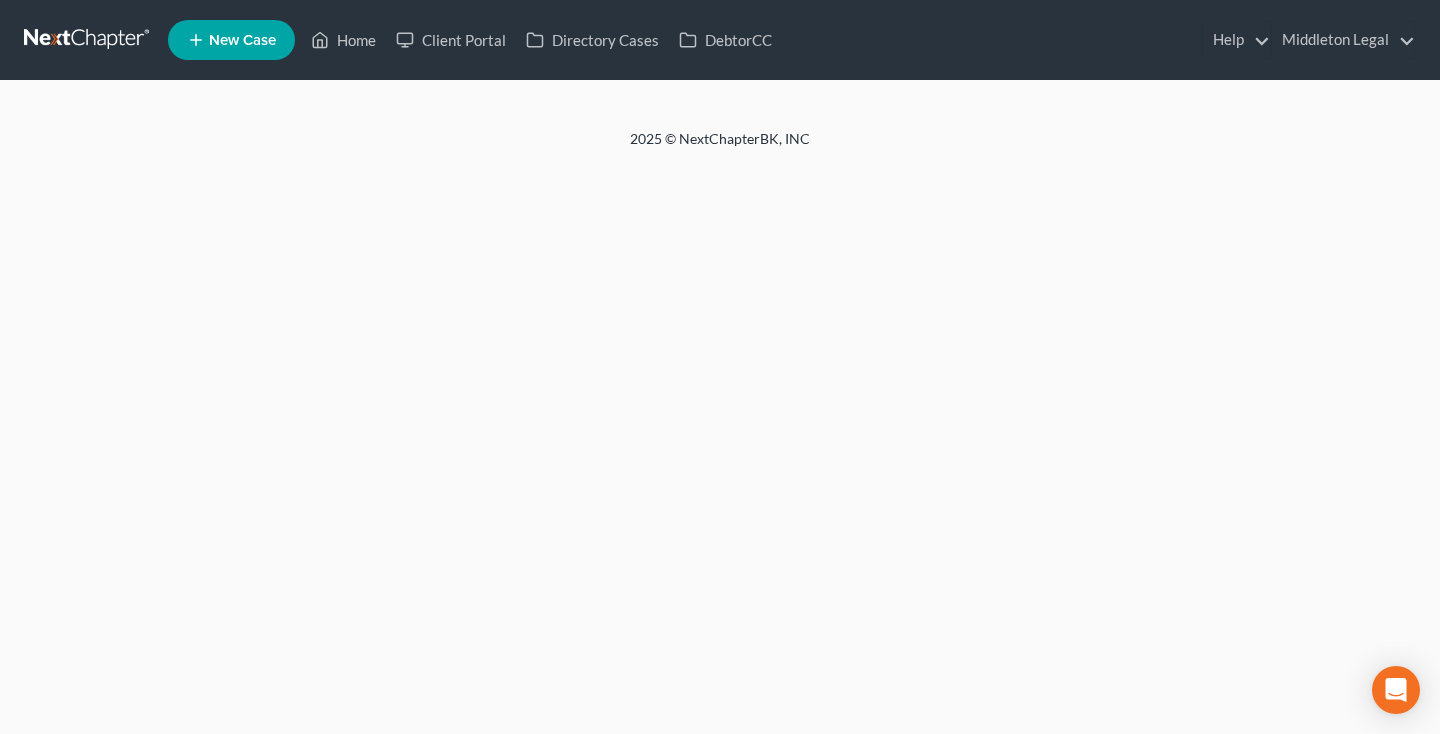 scroll, scrollTop: 0, scrollLeft: 0, axis: both 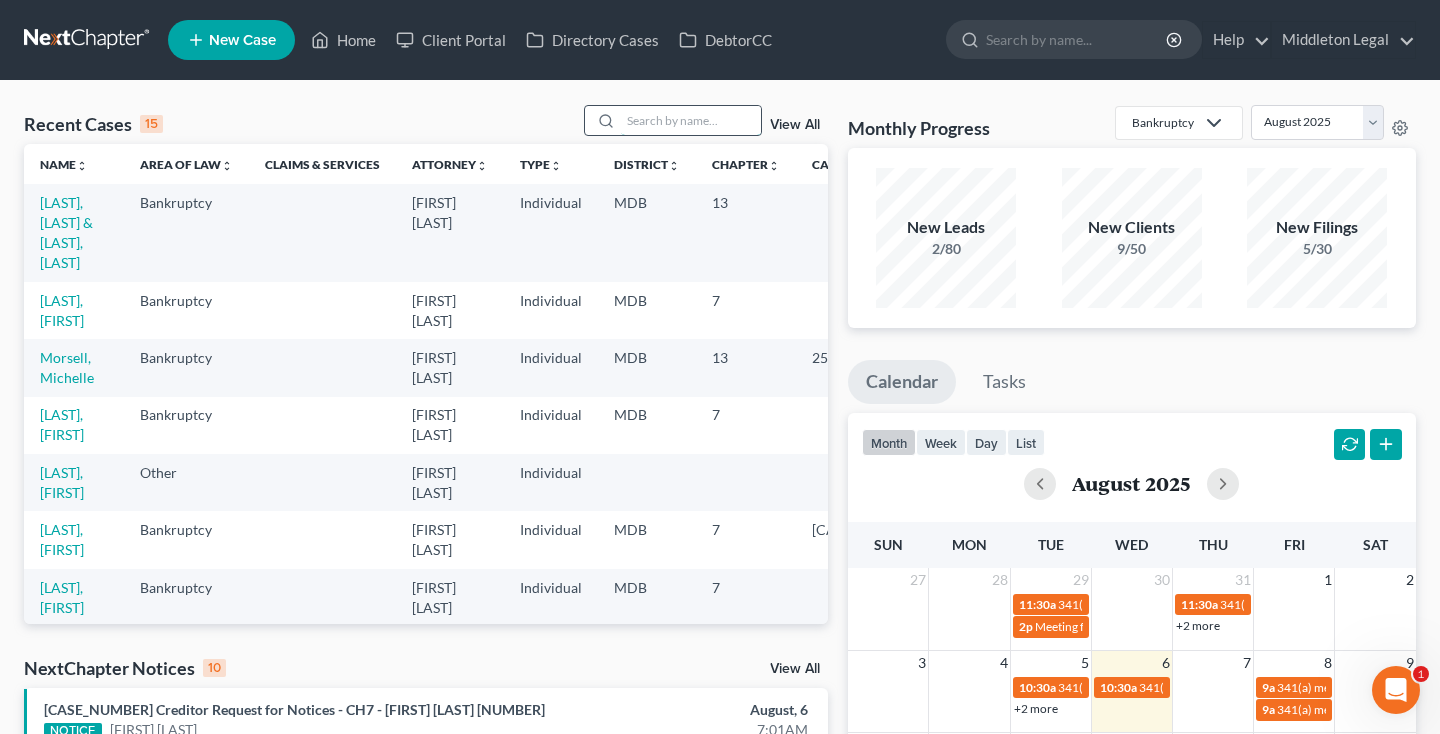click at bounding box center (691, 120) 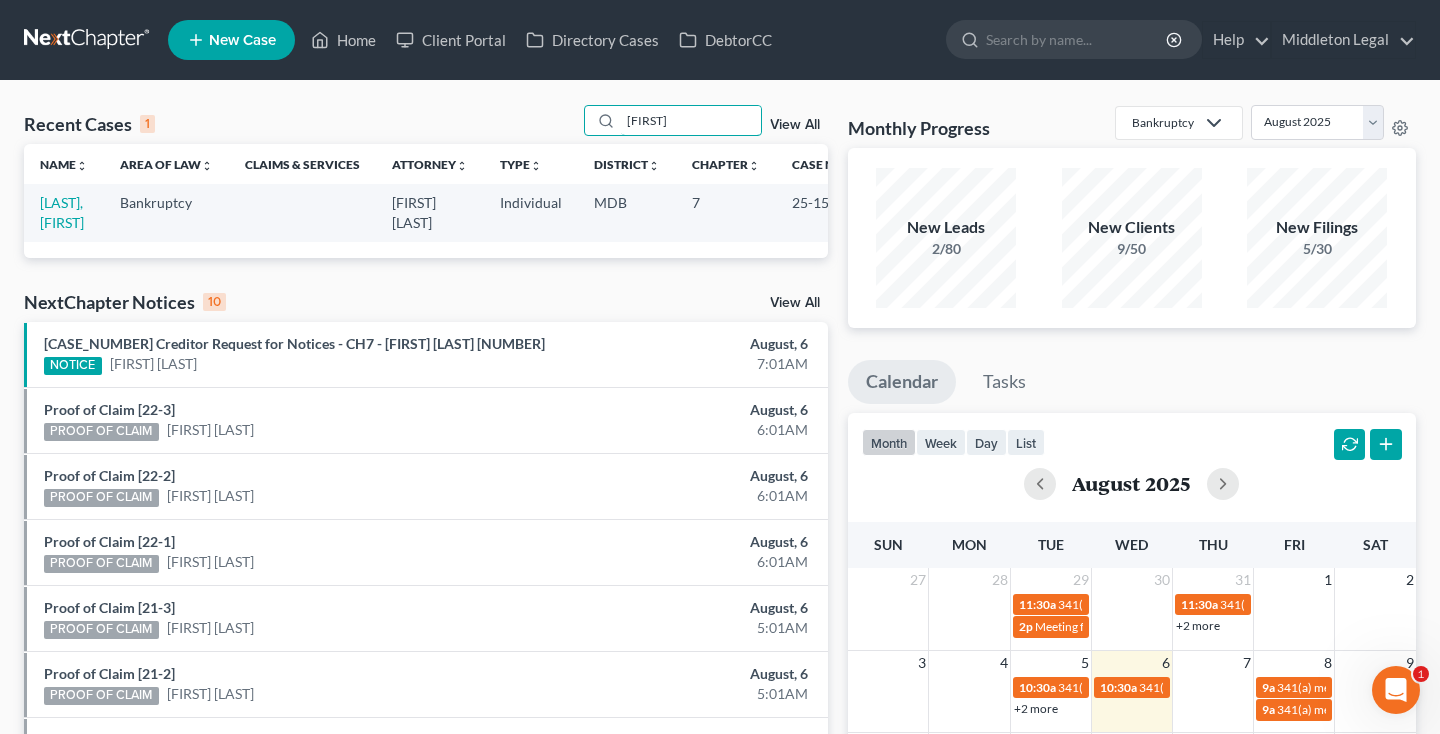 type on "[FIRST]" 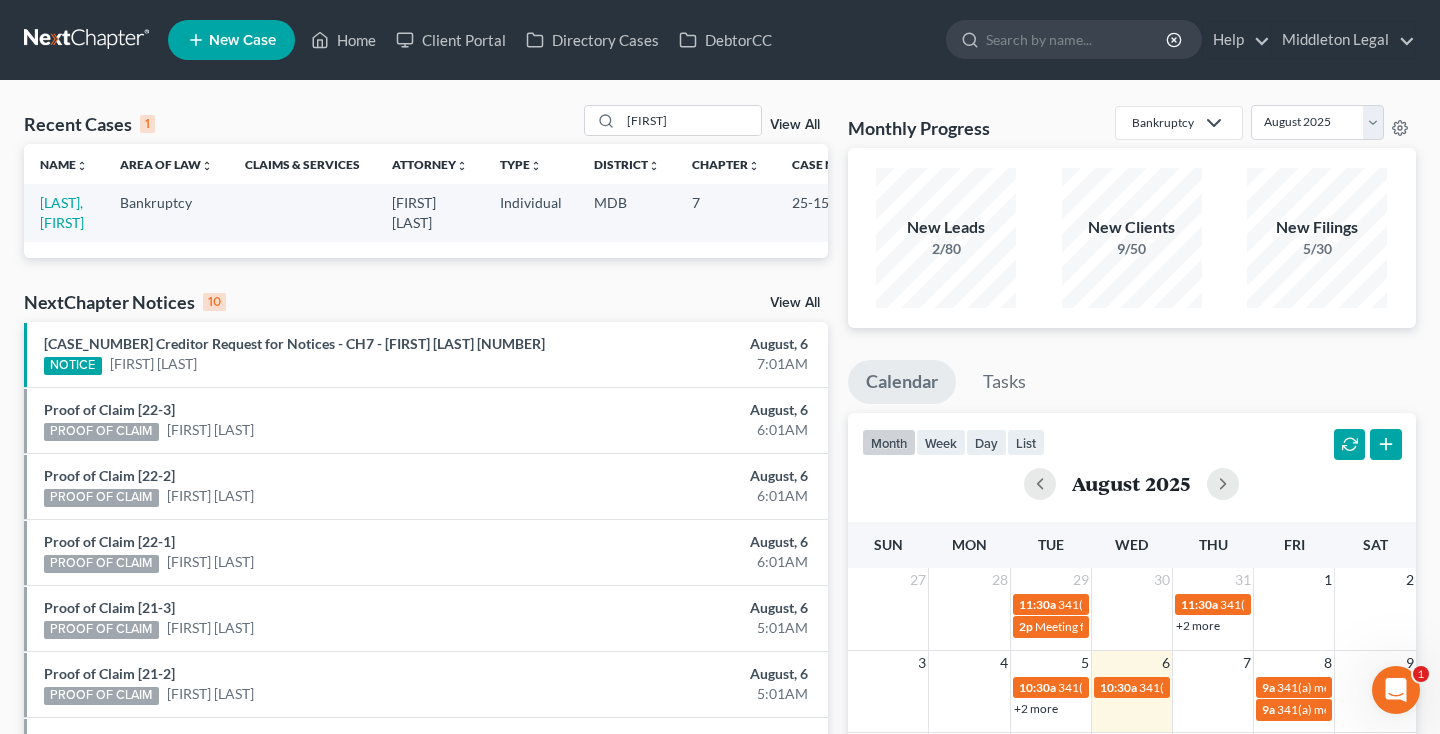 click on "[LAST], [FIRST]" at bounding box center (64, 212) 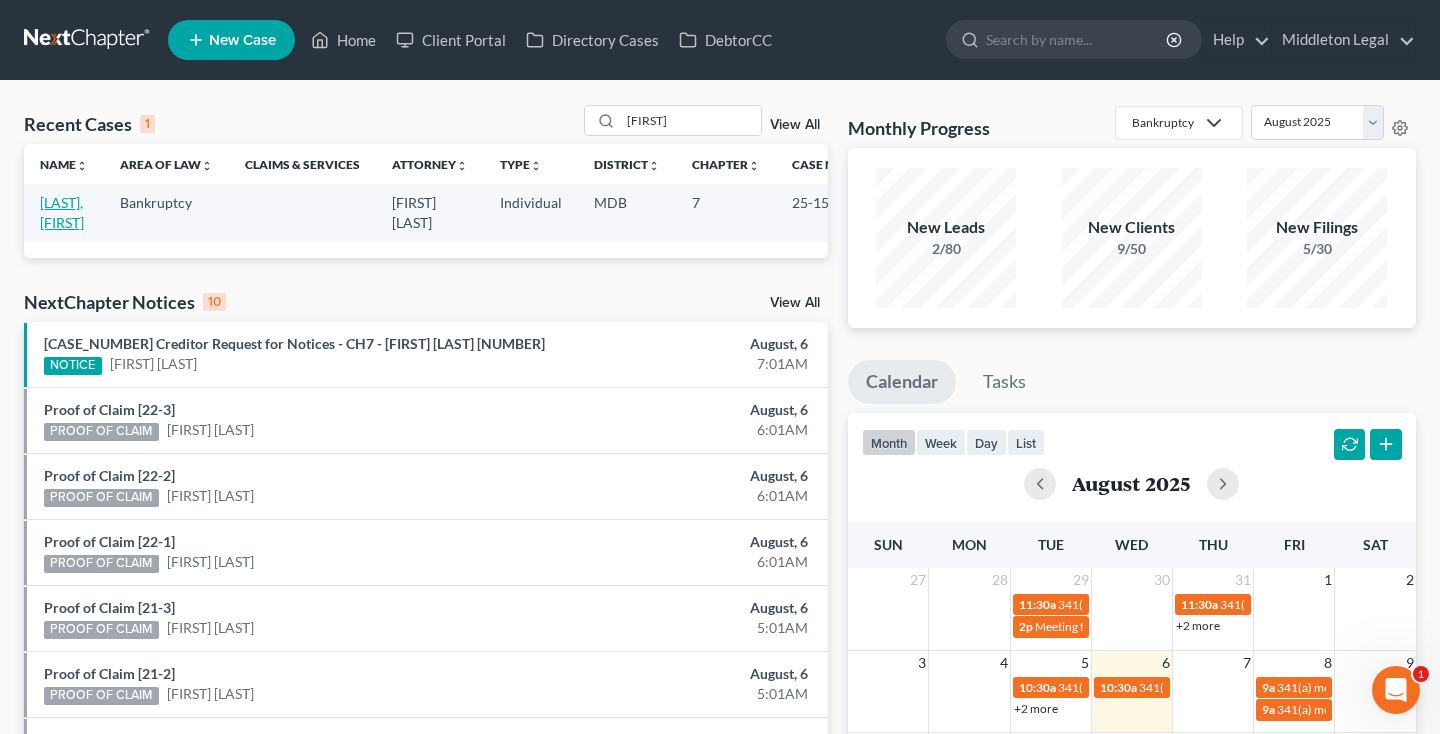 click on "[LAST], [FIRST]" at bounding box center [62, 212] 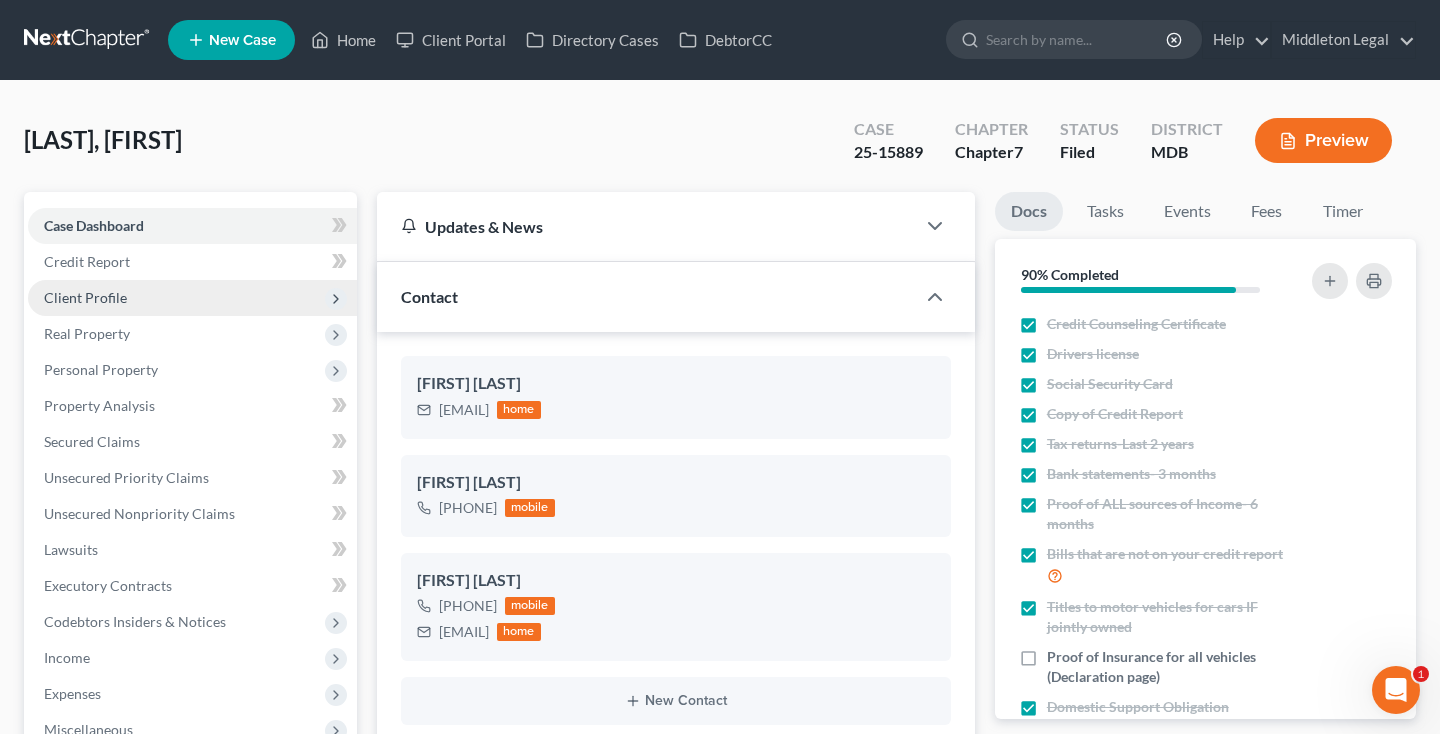 scroll, scrollTop: 1182, scrollLeft: 0, axis: vertical 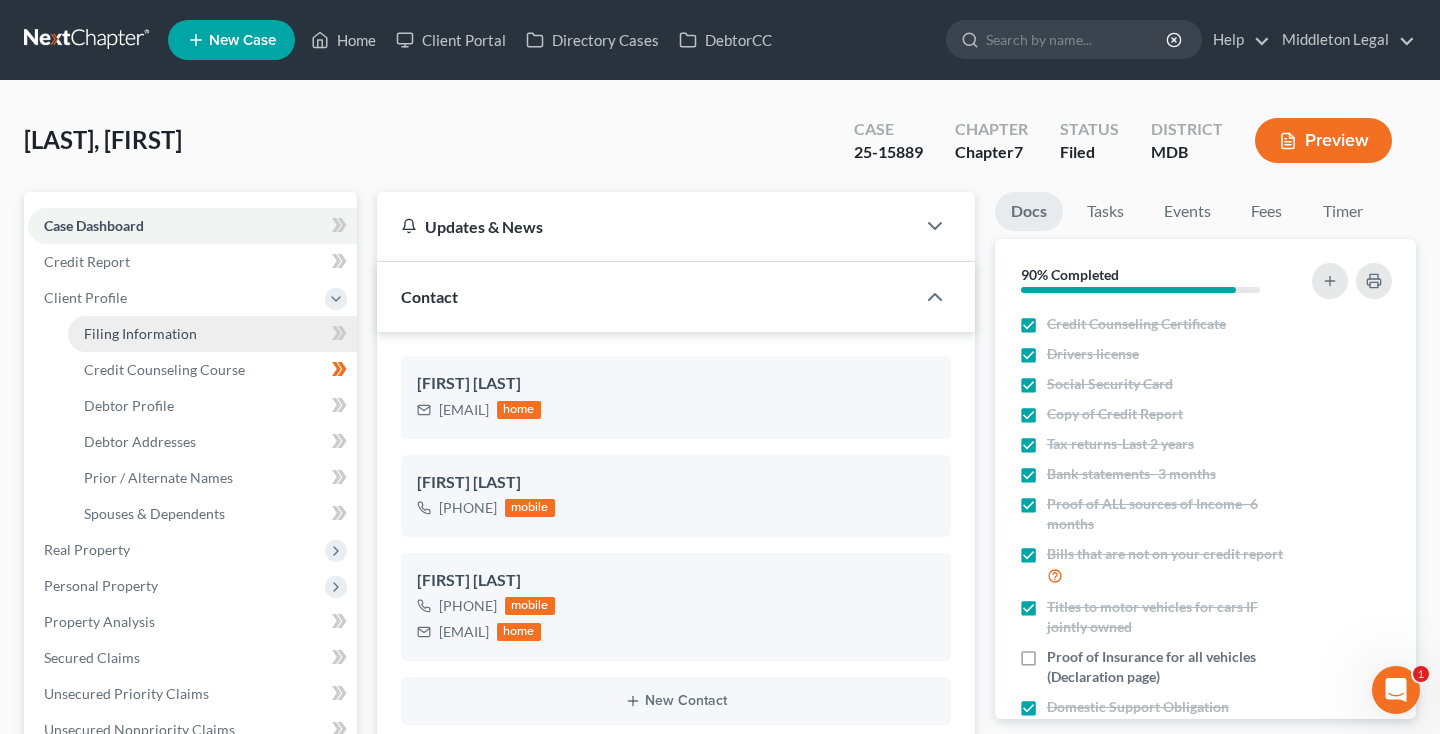 click on "Filing Information" at bounding box center (140, 333) 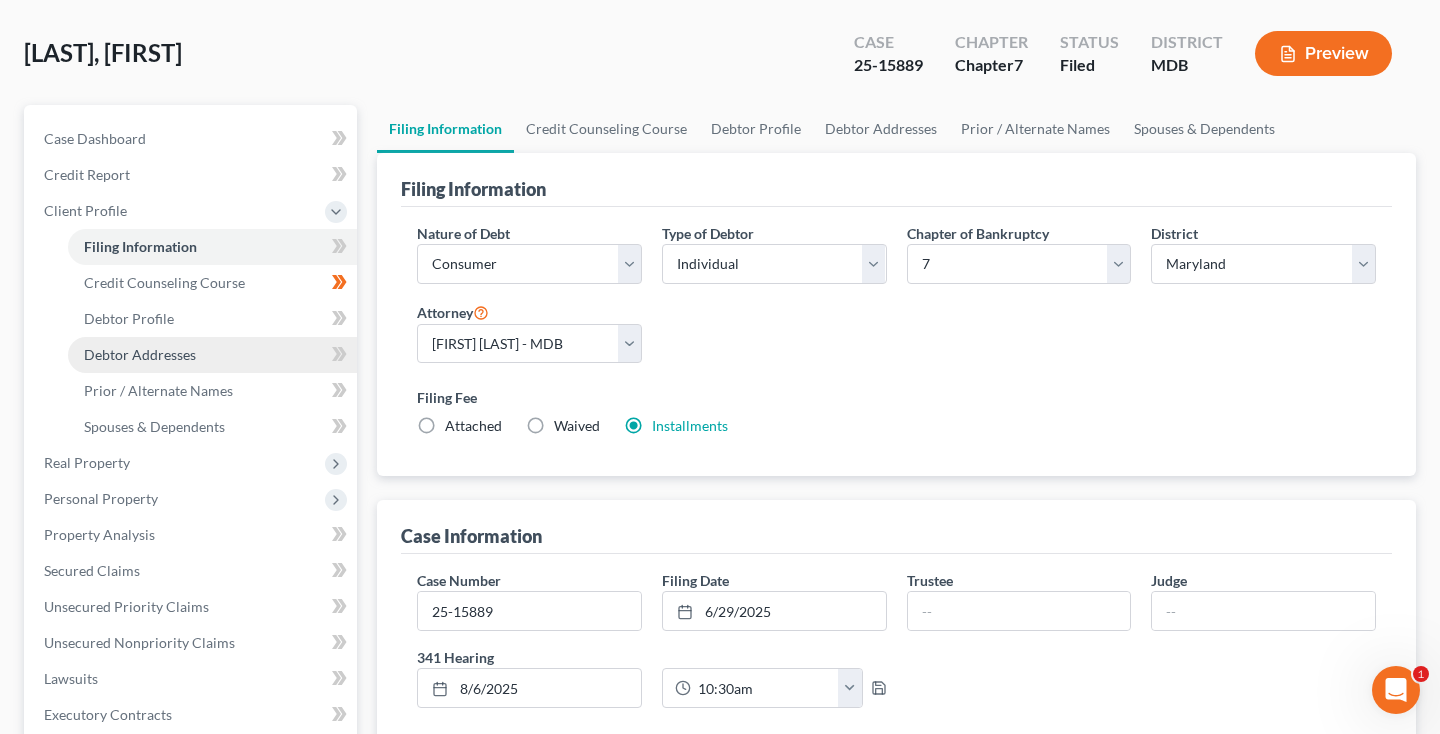 scroll, scrollTop: 130, scrollLeft: 0, axis: vertical 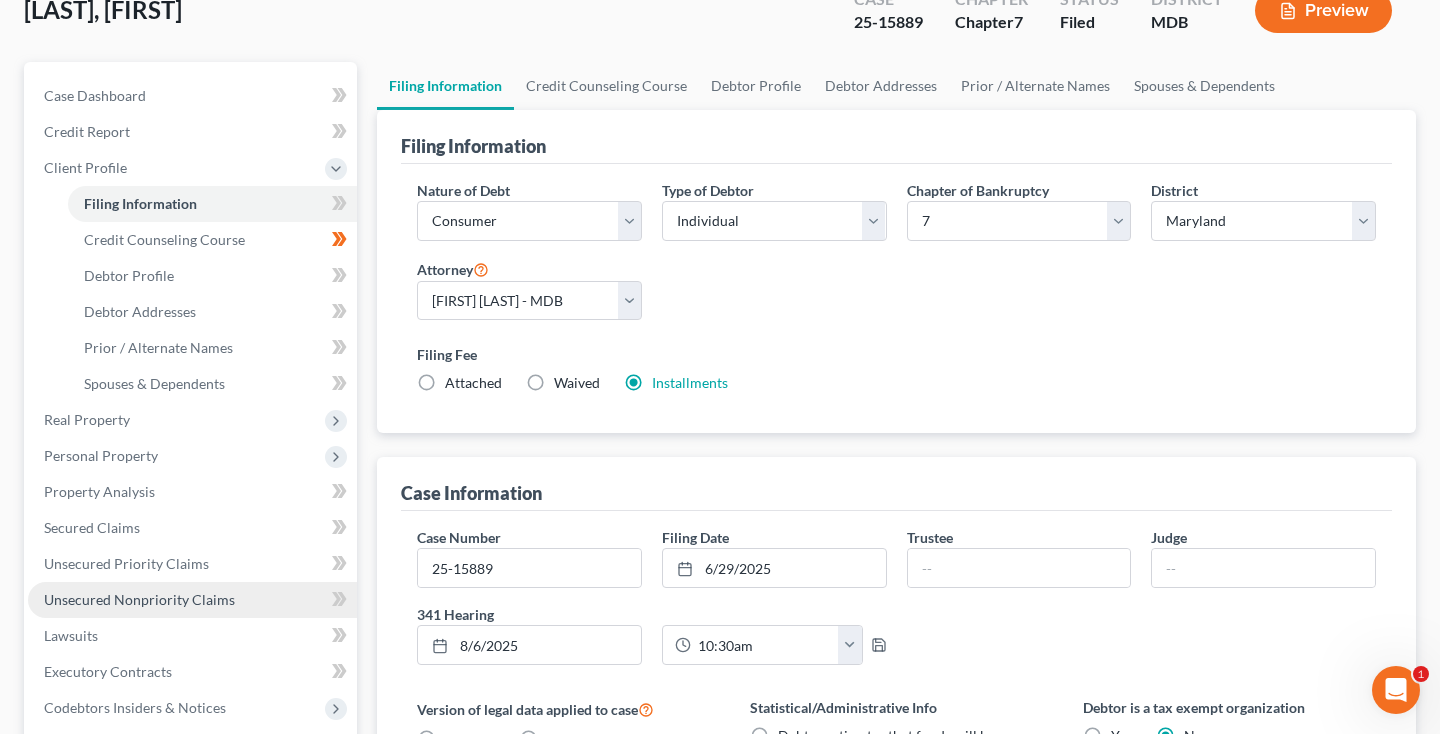 click on "Unsecured Nonpriority Claims" at bounding box center [139, 599] 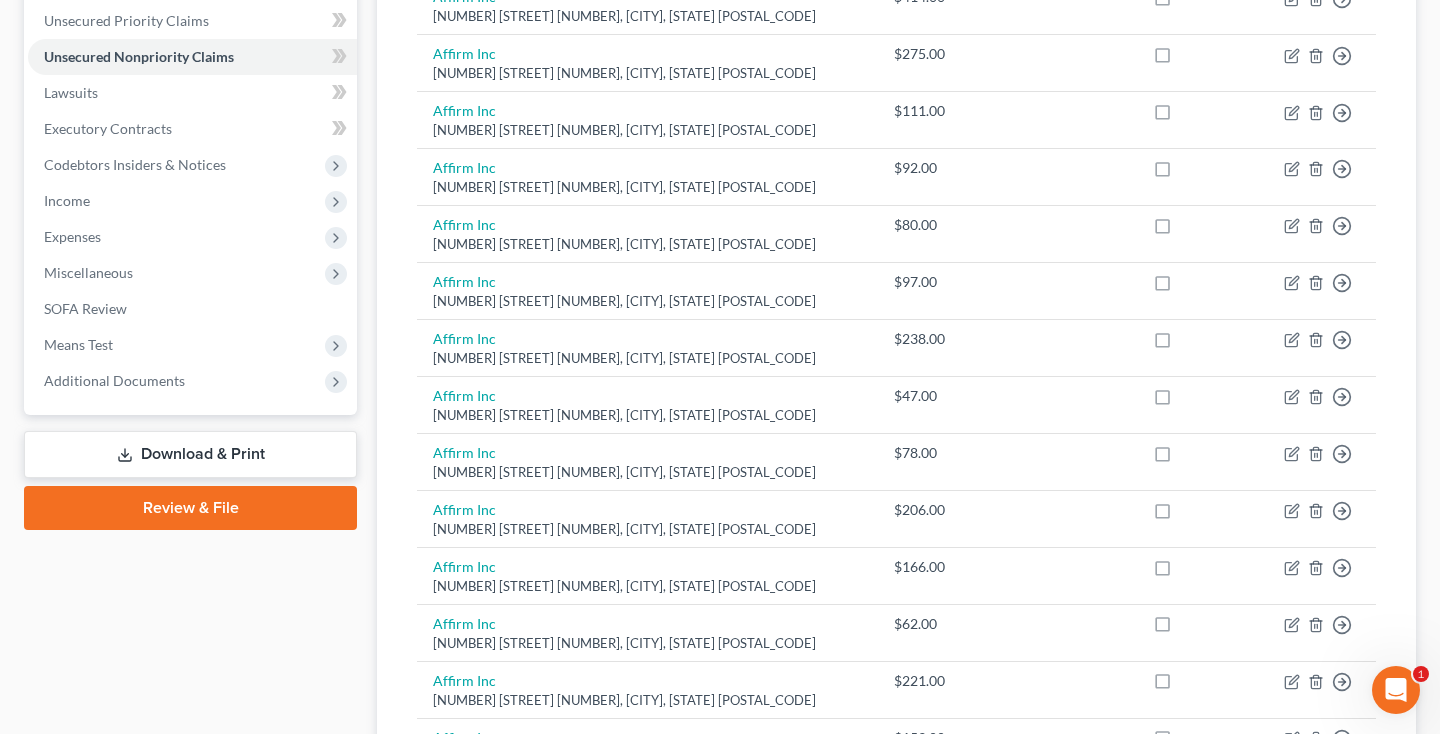 scroll, scrollTop: 432, scrollLeft: 0, axis: vertical 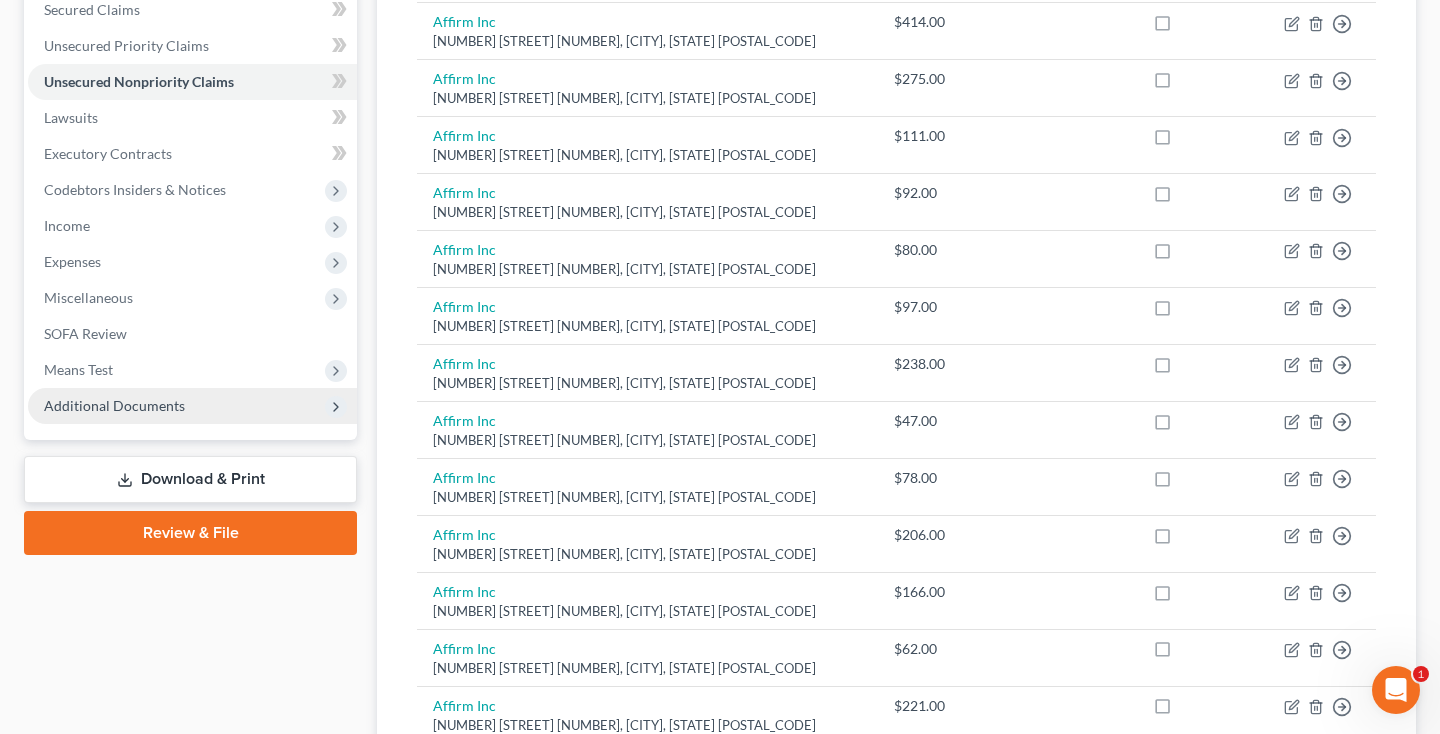 click on "Additional Documents" at bounding box center (192, 406) 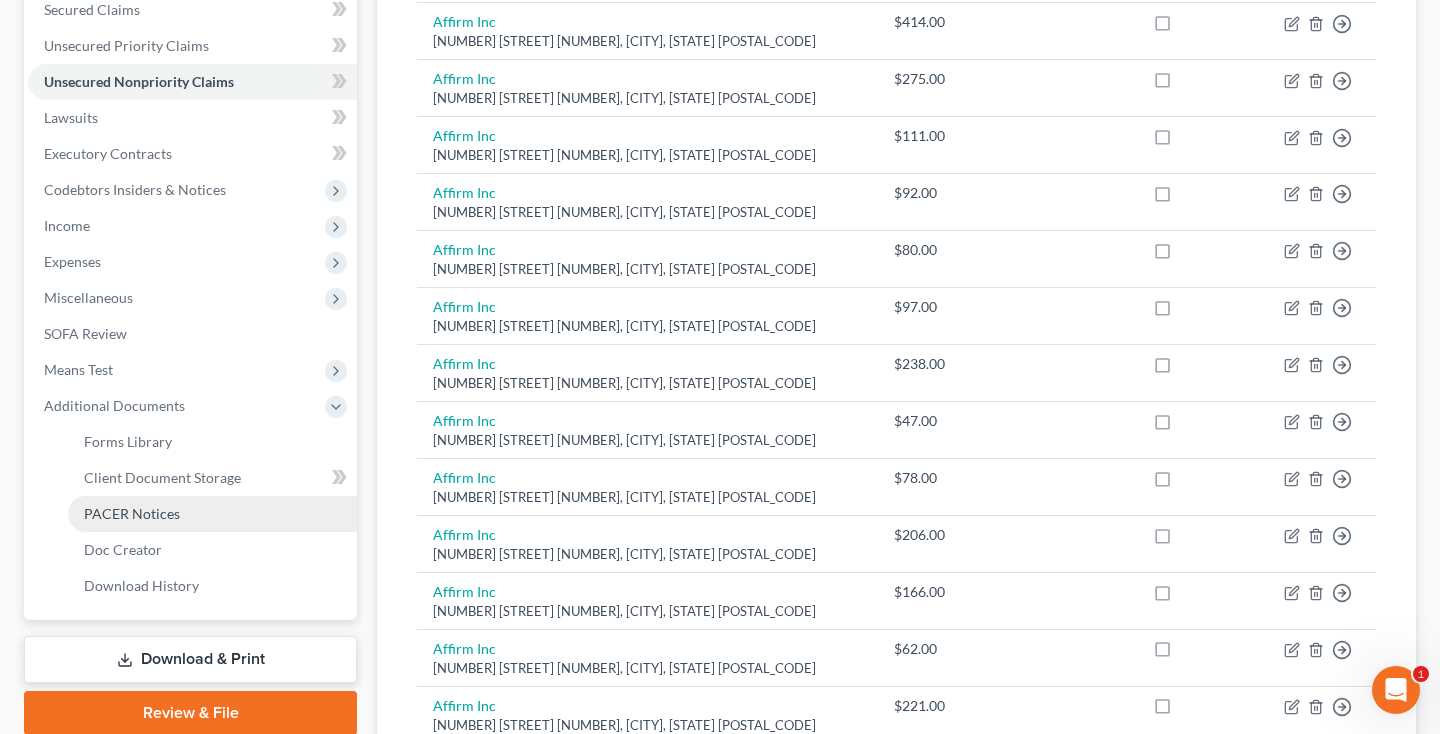 click on "PACER Notices" at bounding box center [132, 513] 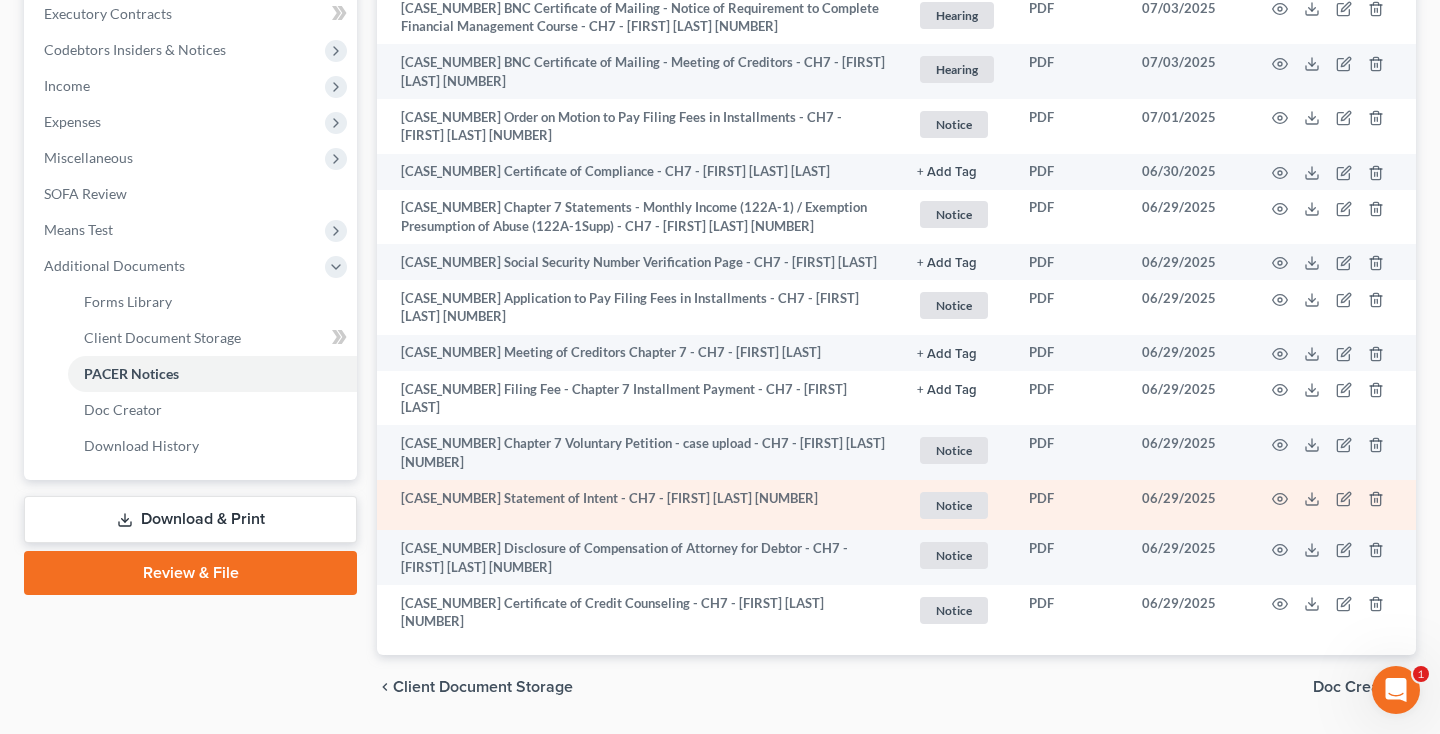 scroll, scrollTop: 568, scrollLeft: 0, axis: vertical 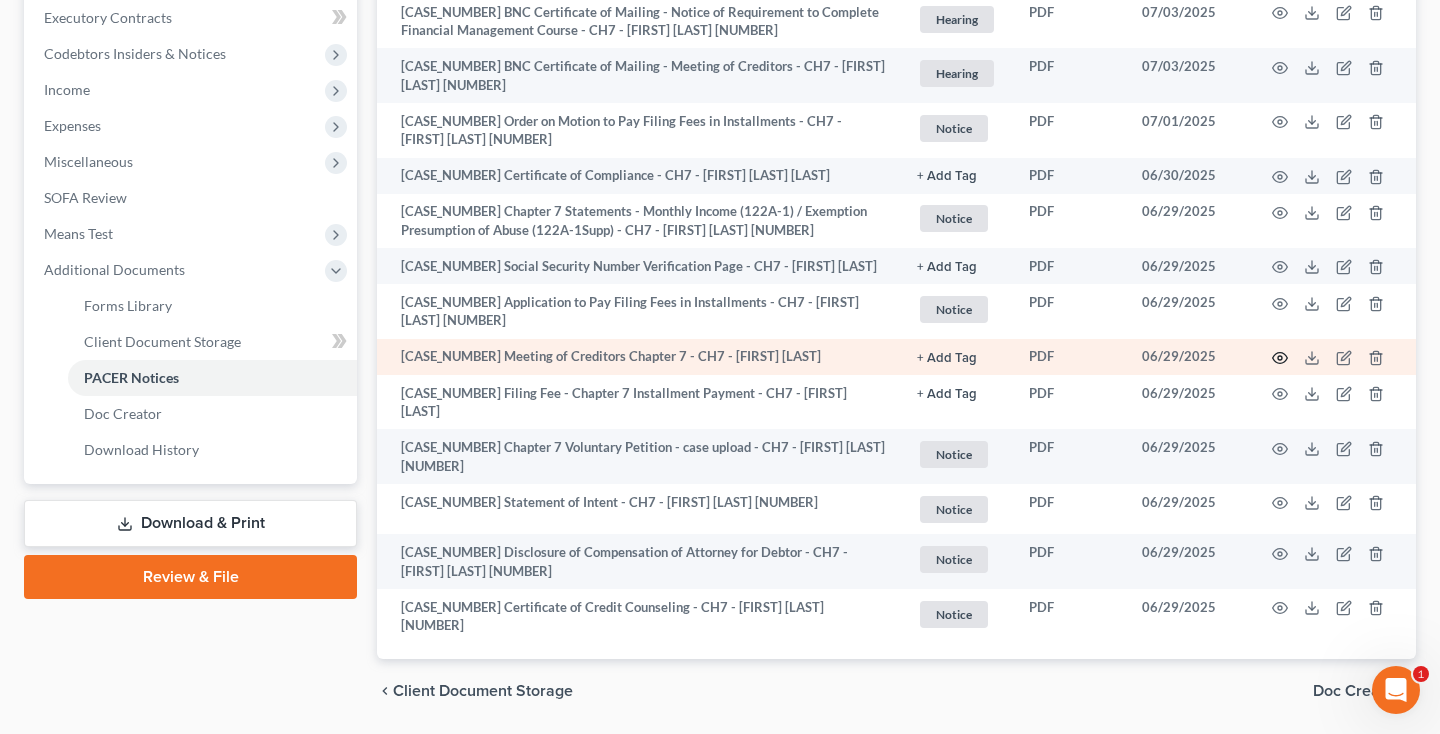 click 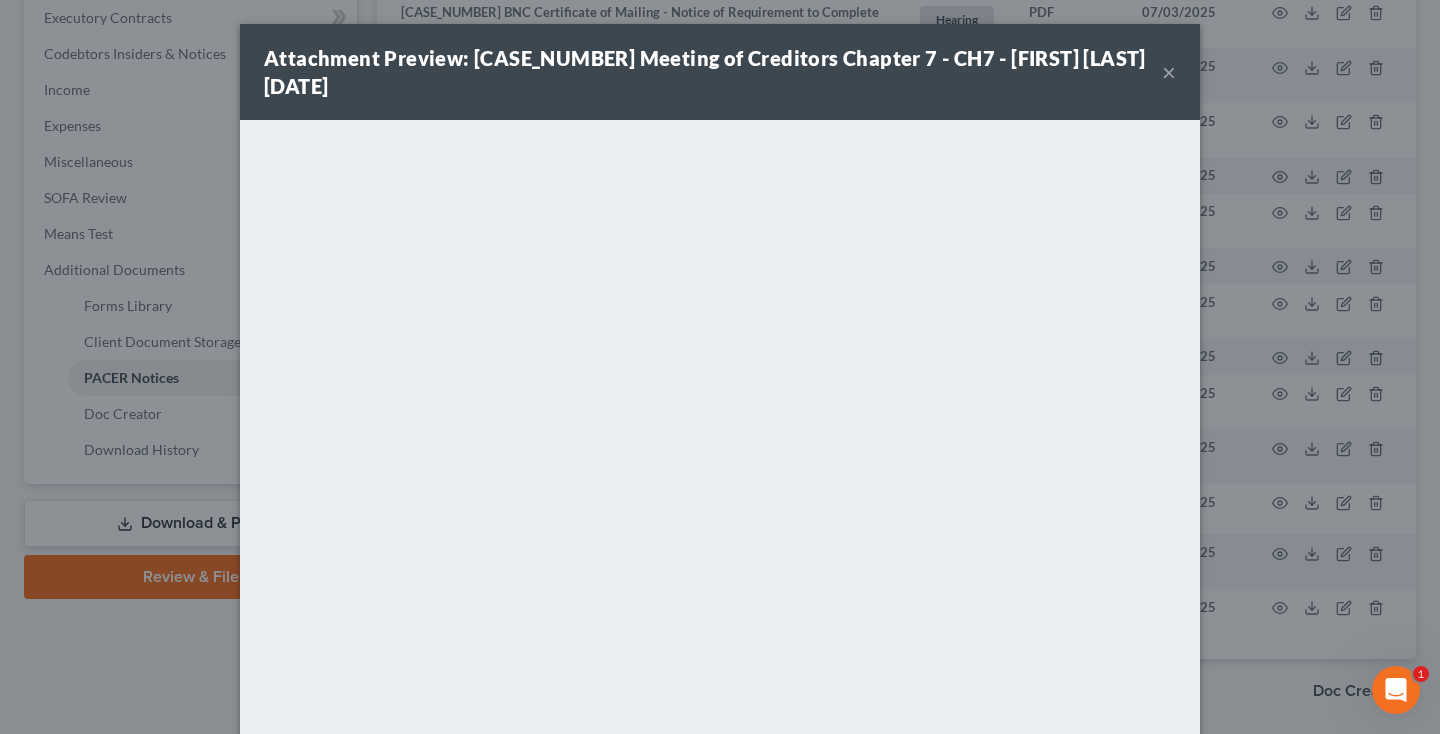 click on "×" at bounding box center (1169, 72) 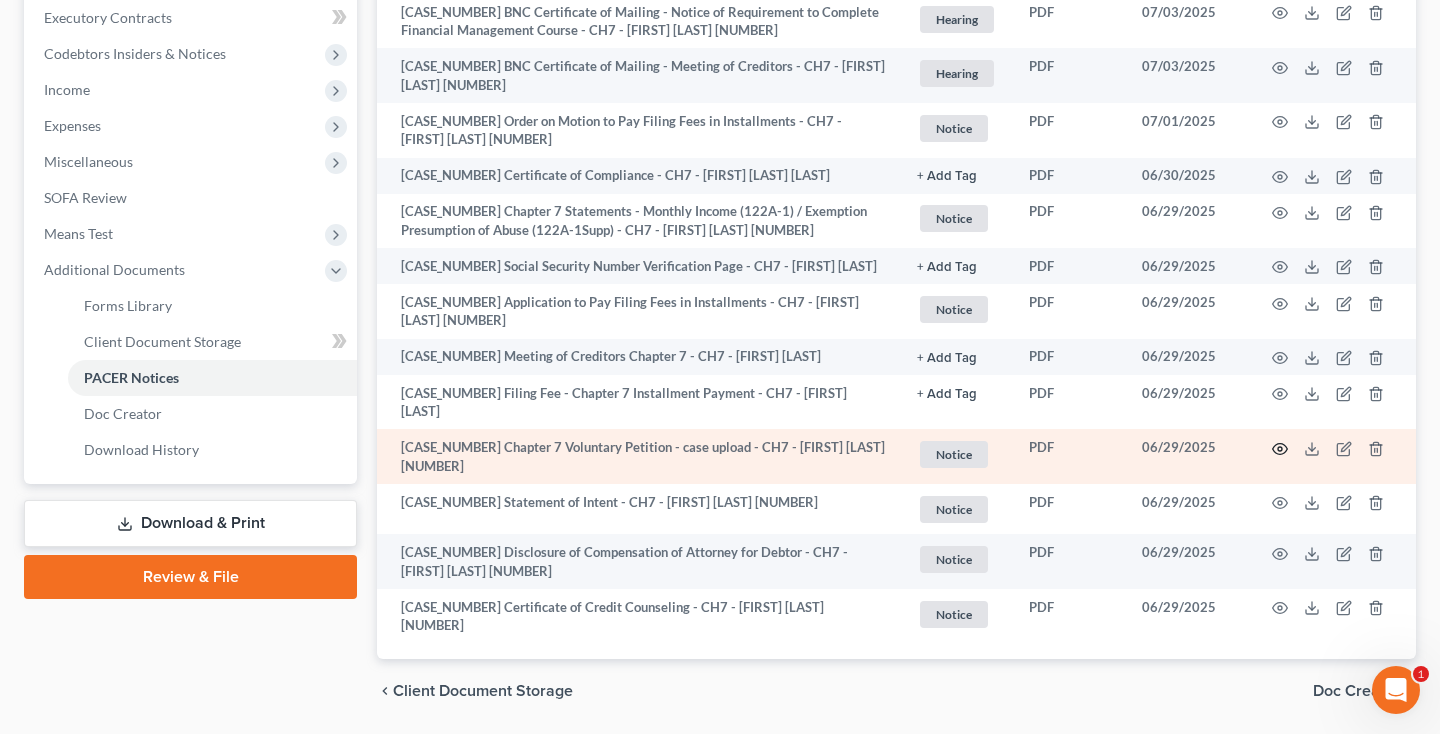 click 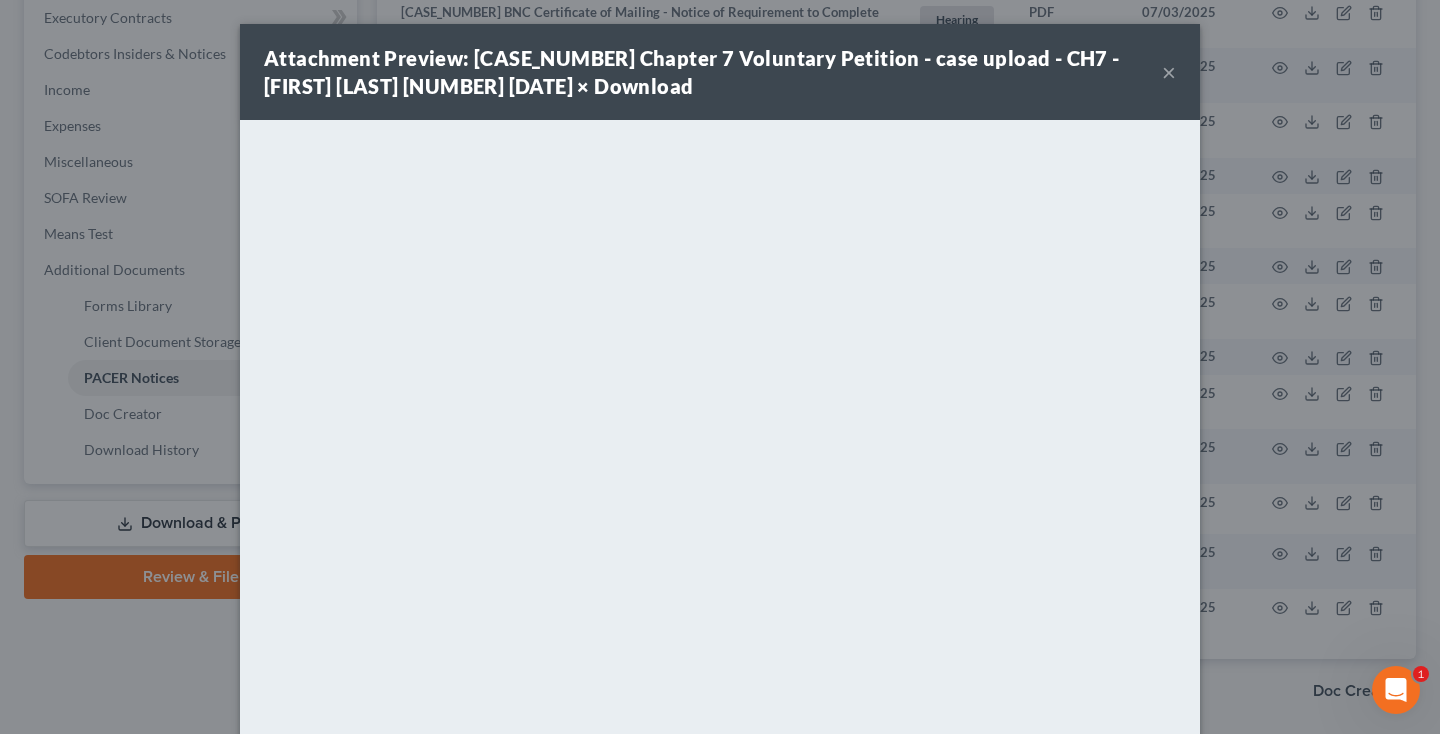 click on "×" at bounding box center (1169, 72) 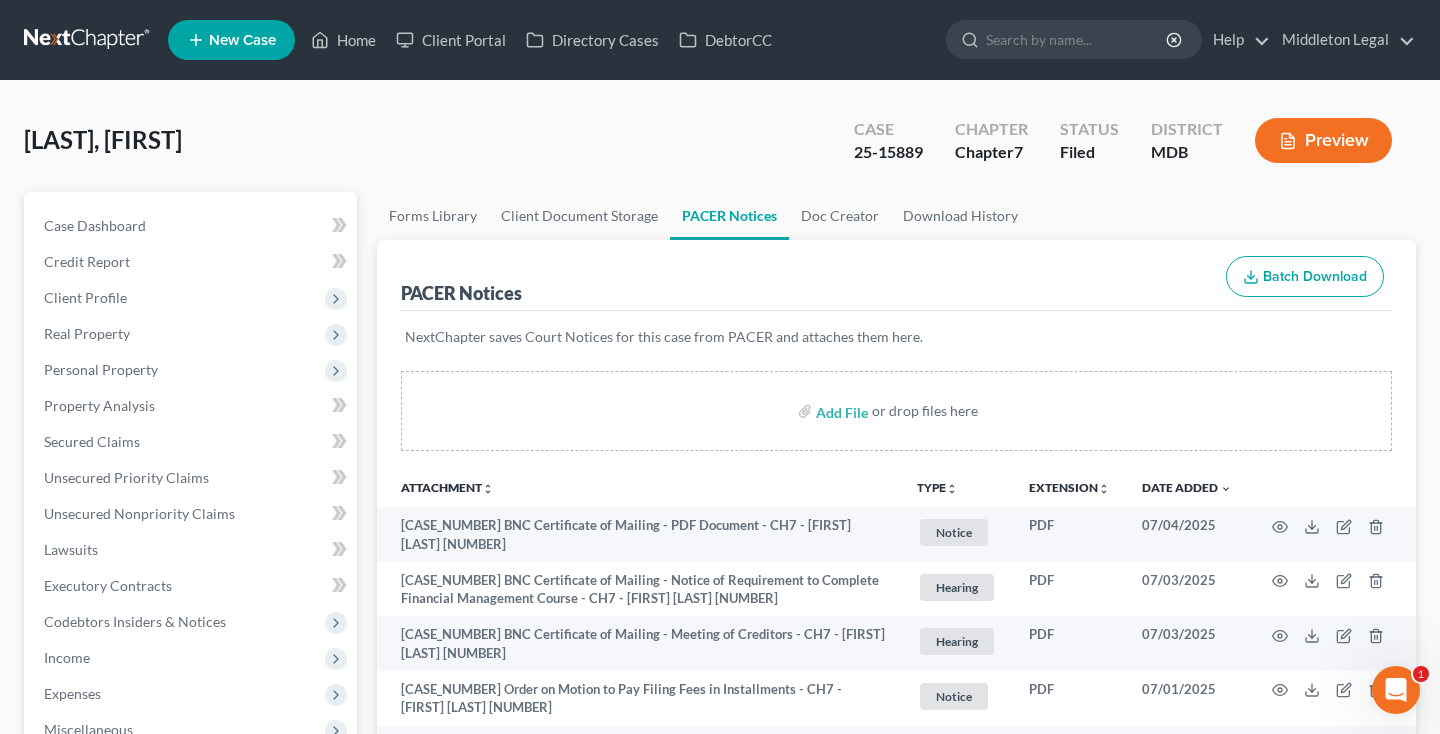scroll, scrollTop: 0, scrollLeft: 0, axis: both 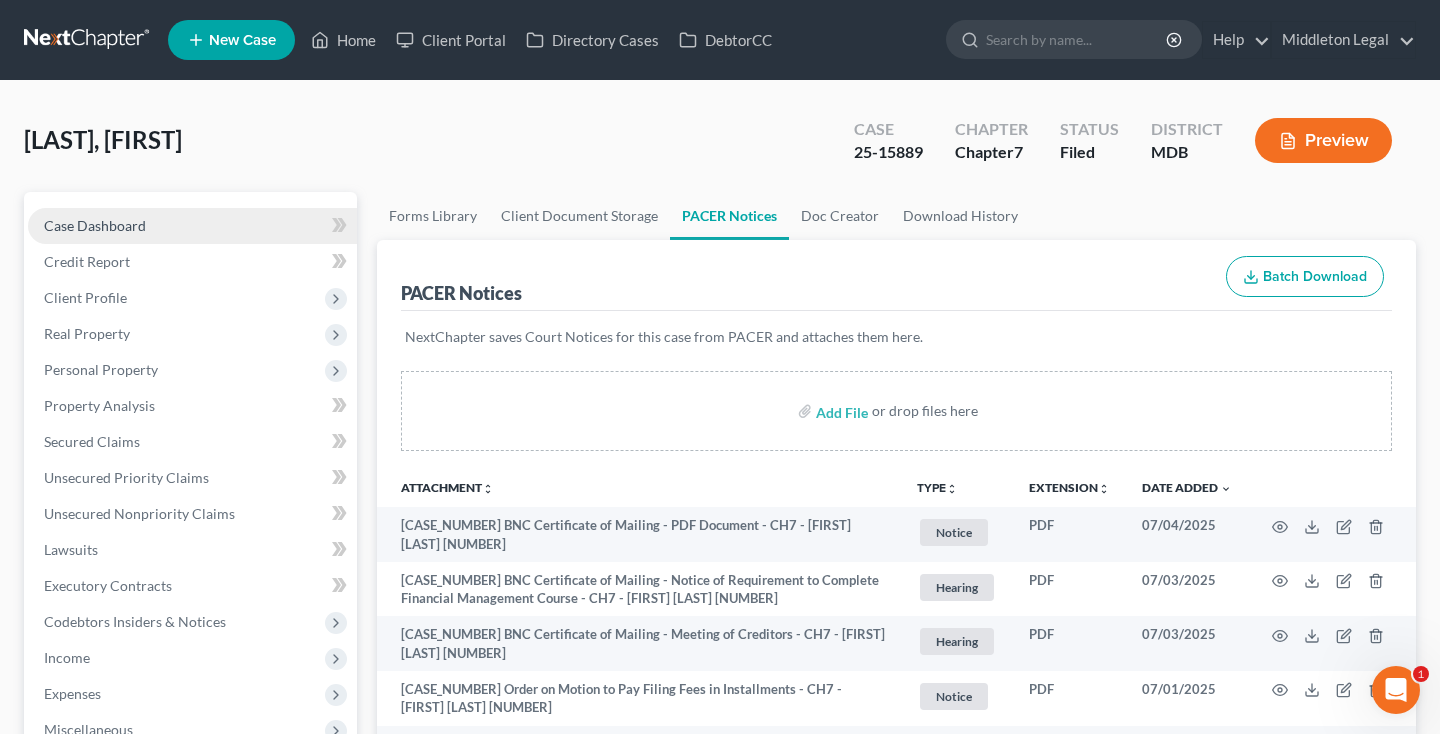 click on "Case Dashboard" at bounding box center [95, 225] 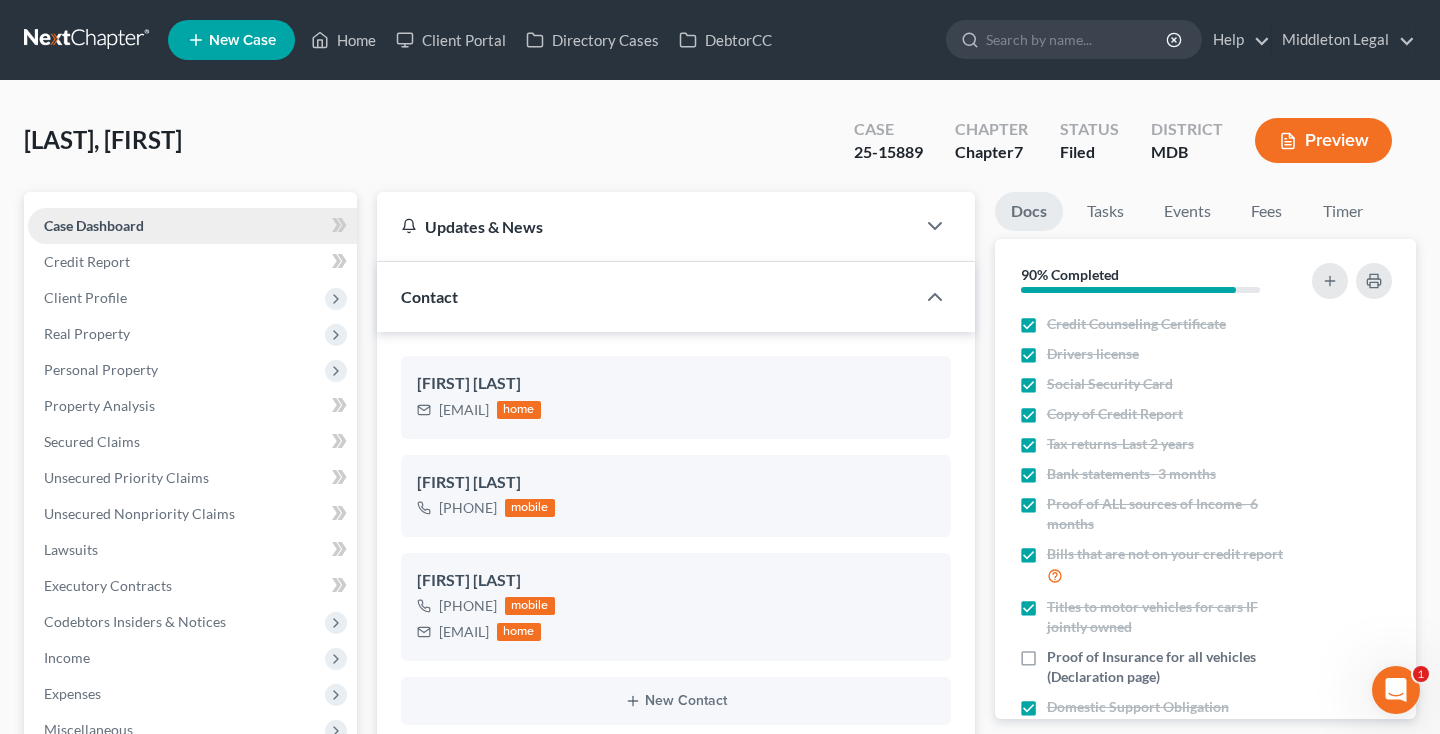 scroll, scrollTop: 1182, scrollLeft: 0, axis: vertical 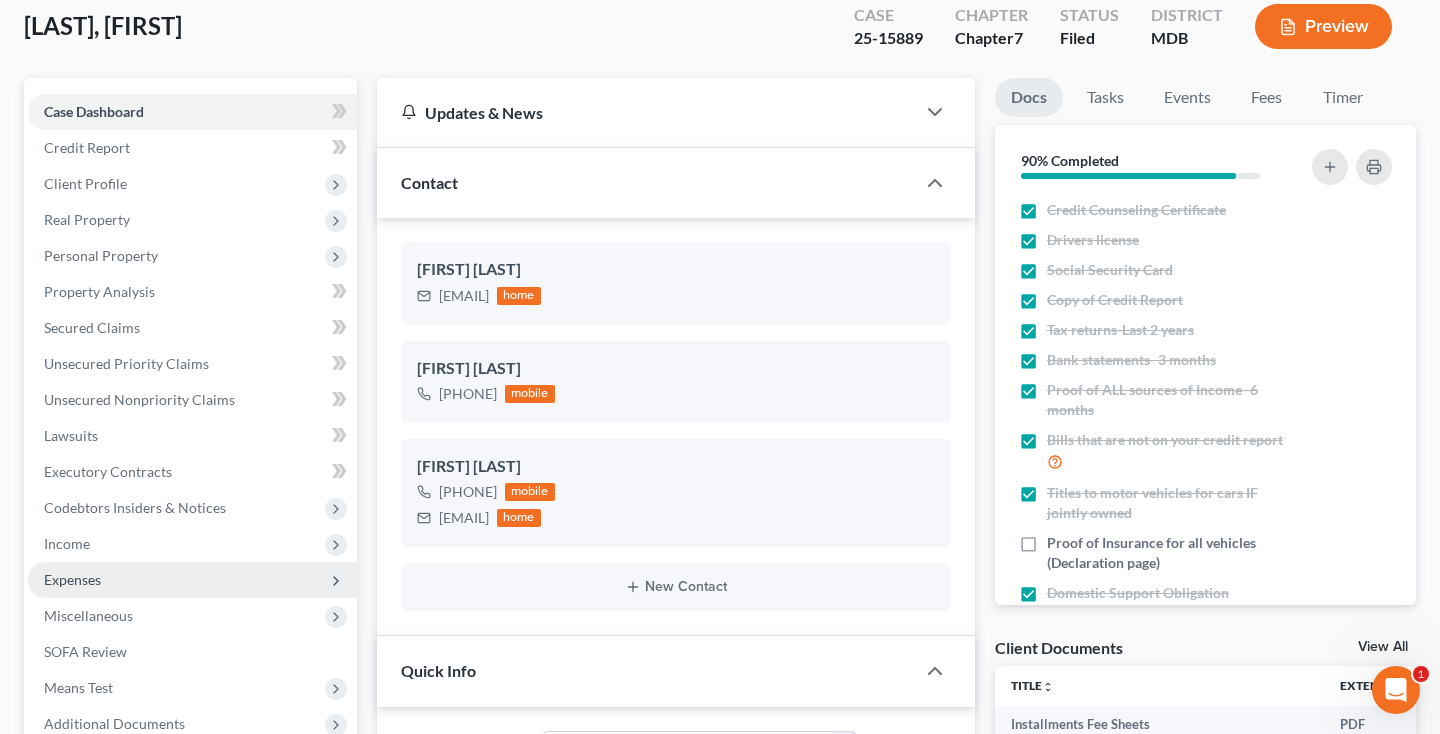 click on "Expenses" at bounding box center (72, 579) 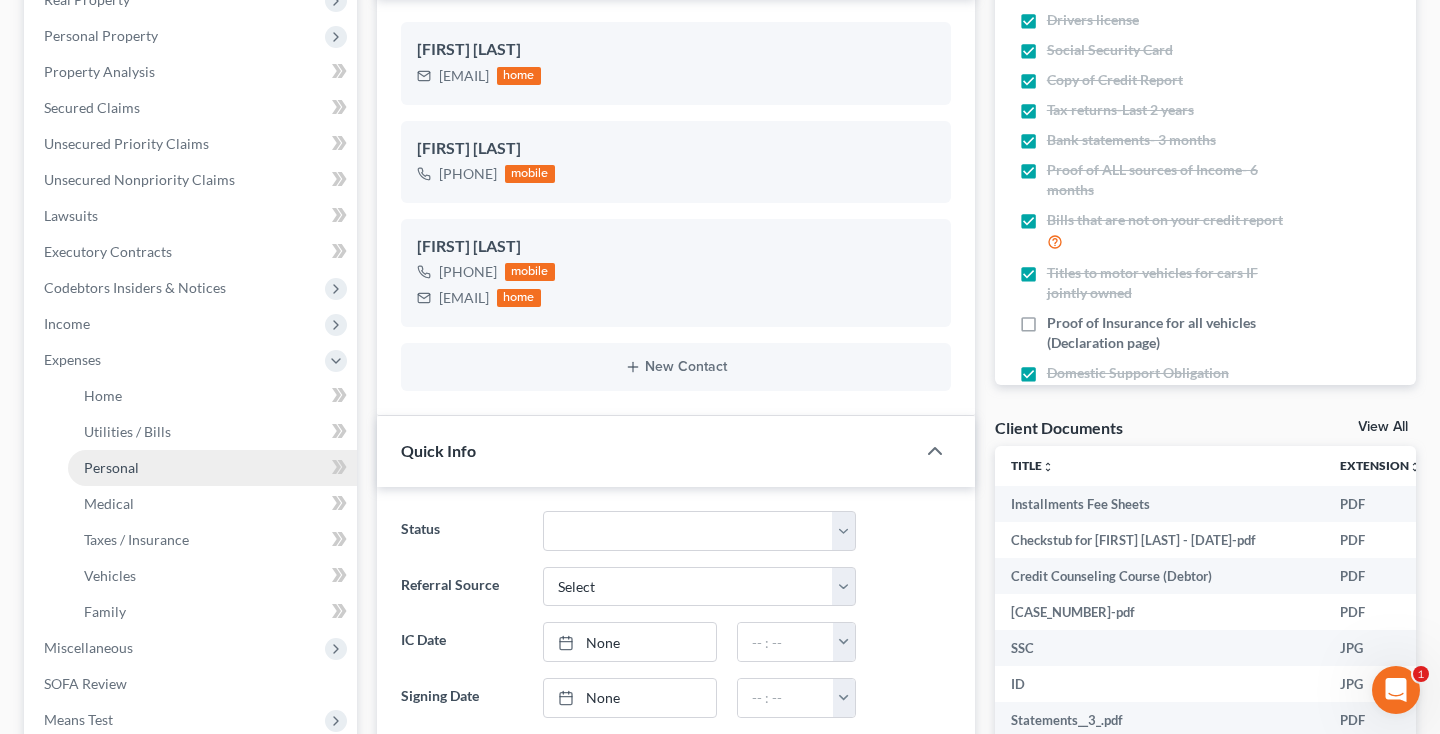 scroll, scrollTop: 369, scrollLeft: 0, axis: vertical 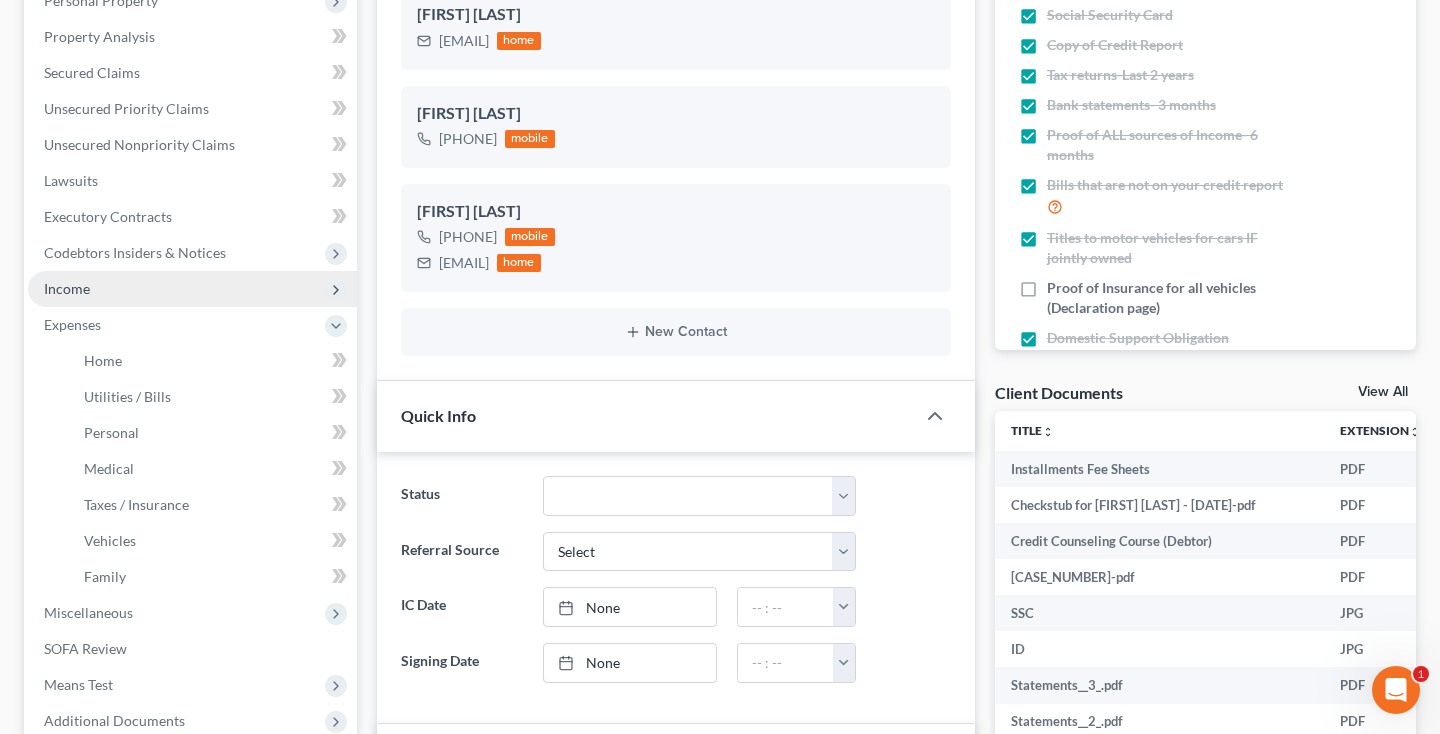 click on "Income" at bounding box center (192, 289) 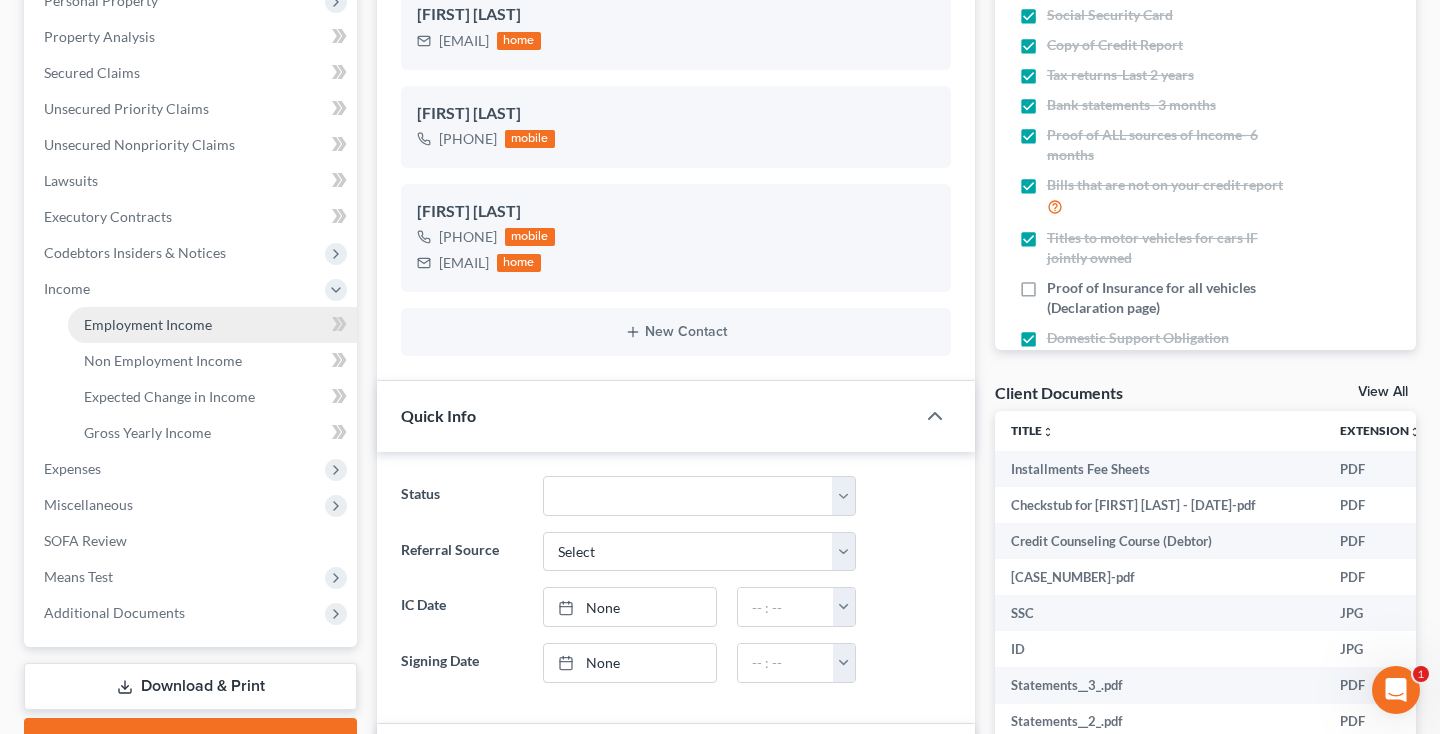 click on "Employment Income" at bounding box center [148, 324] 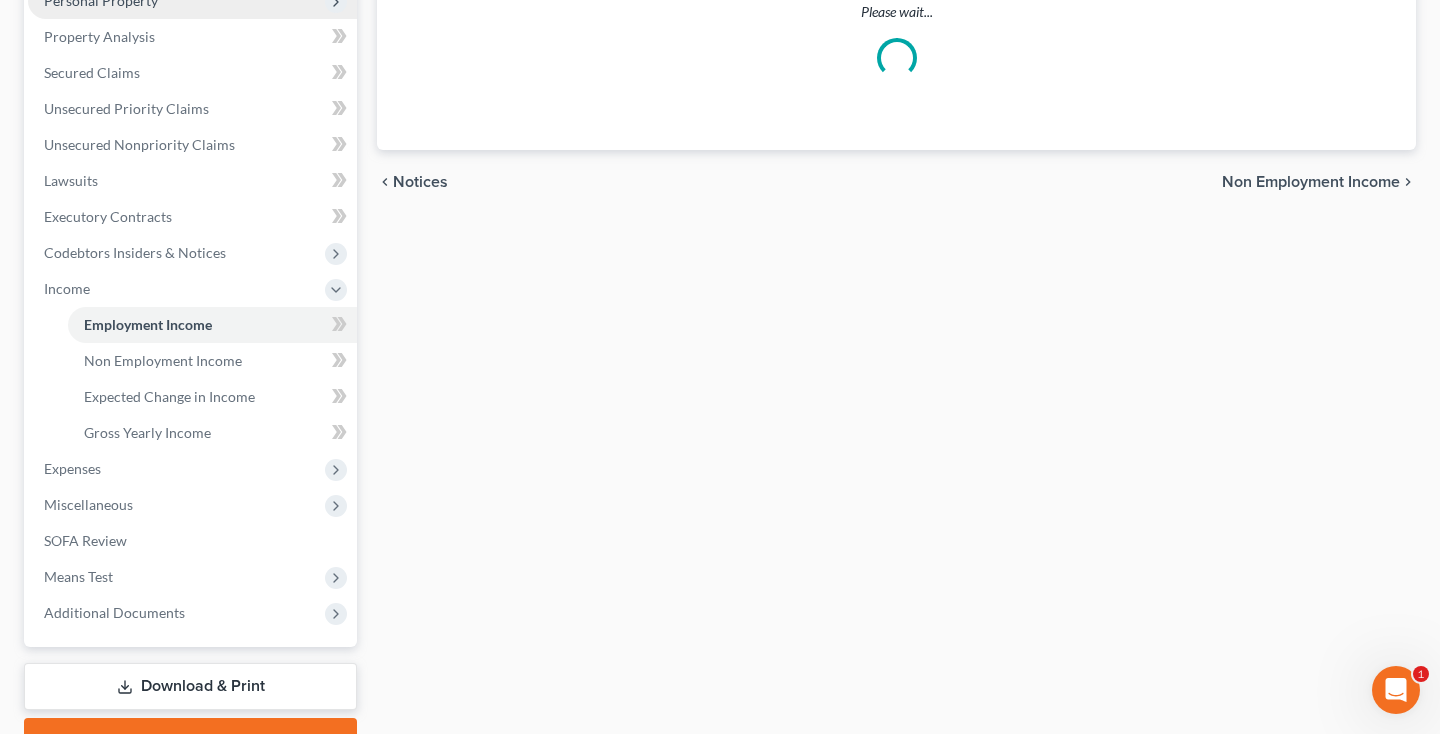 scroll, scrollTop: 0, scrollLeft: 0, axis: both 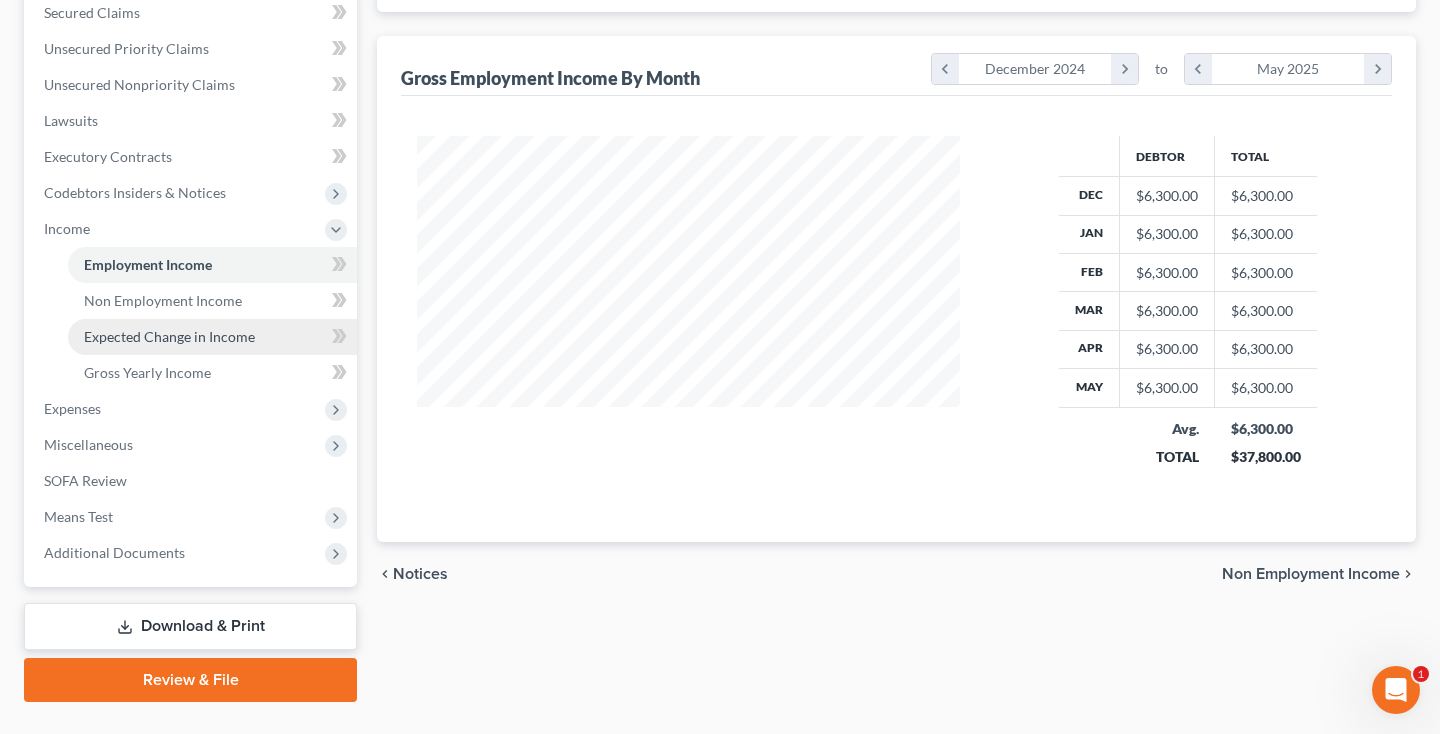 click on "Expected Change in Income" at bounding box center (212, 337) 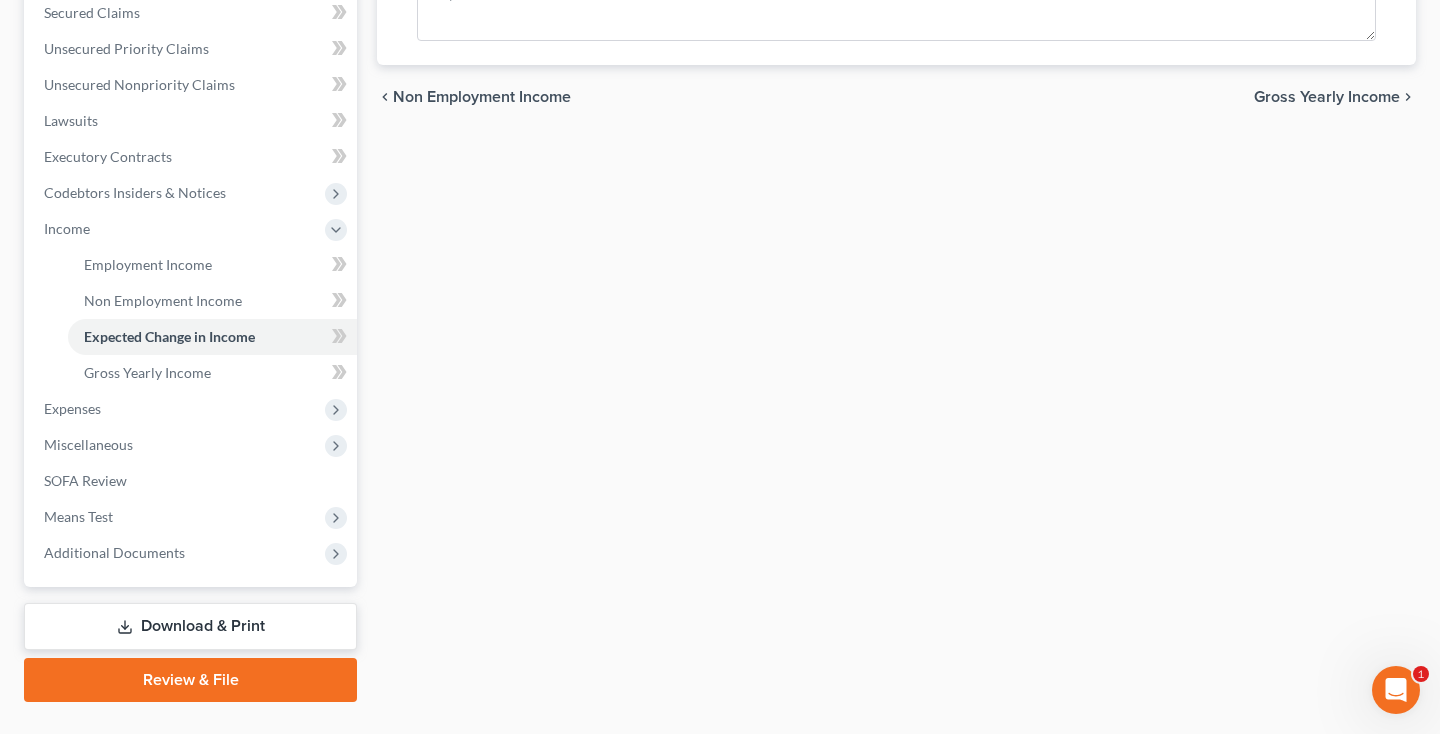 scroll, scrollTop: 0, scrollLeft: 0, axis: both 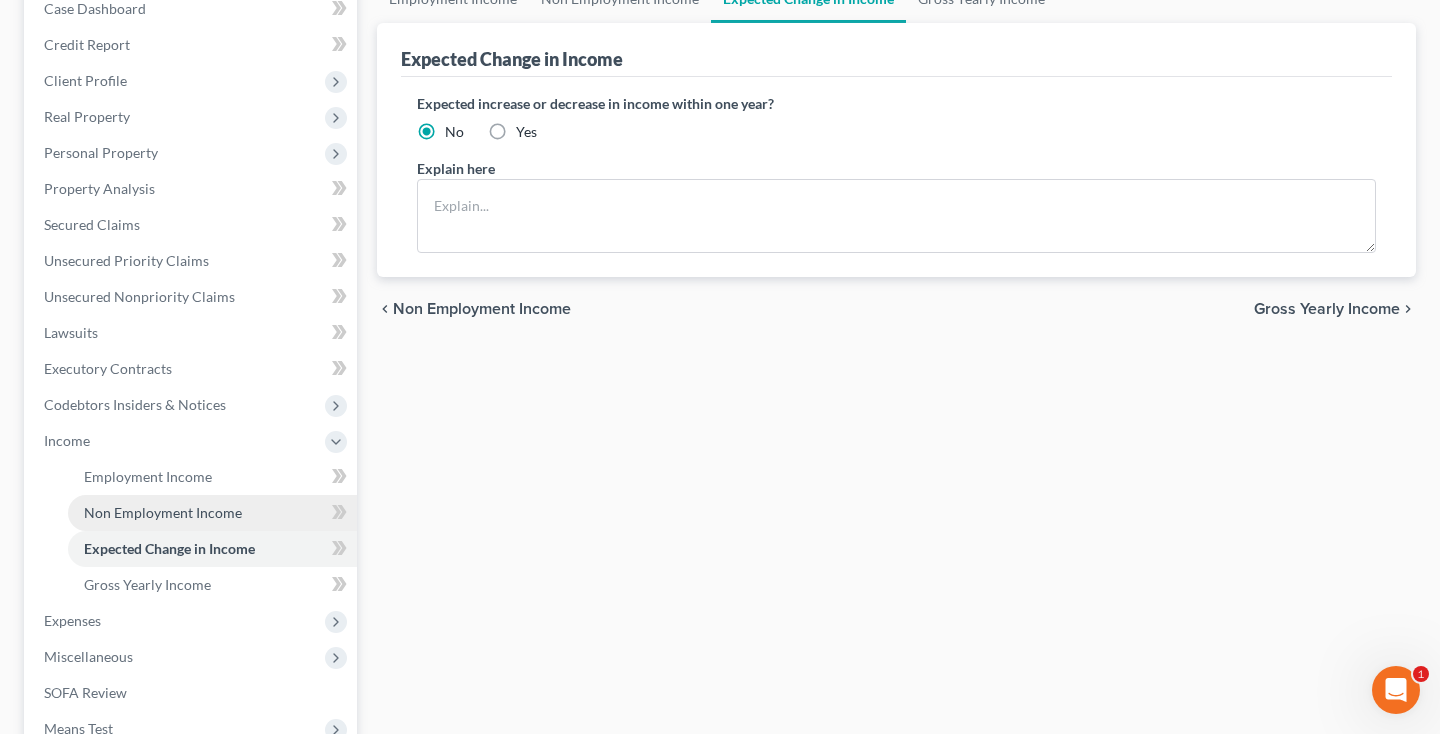click on "Non Employment Income" at bounding box center [163, 512] 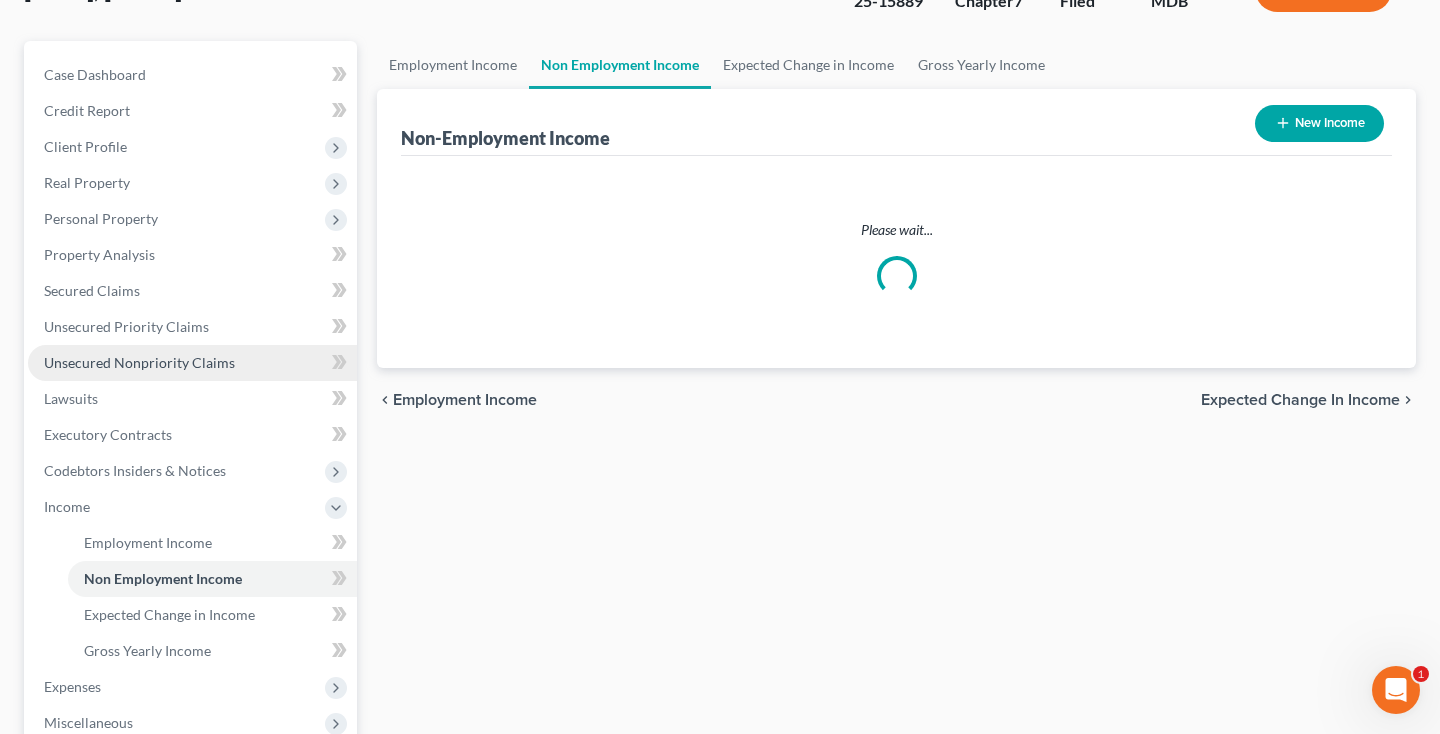 scroll, scrollTop: 0, scrollLeft: 0, axis: both 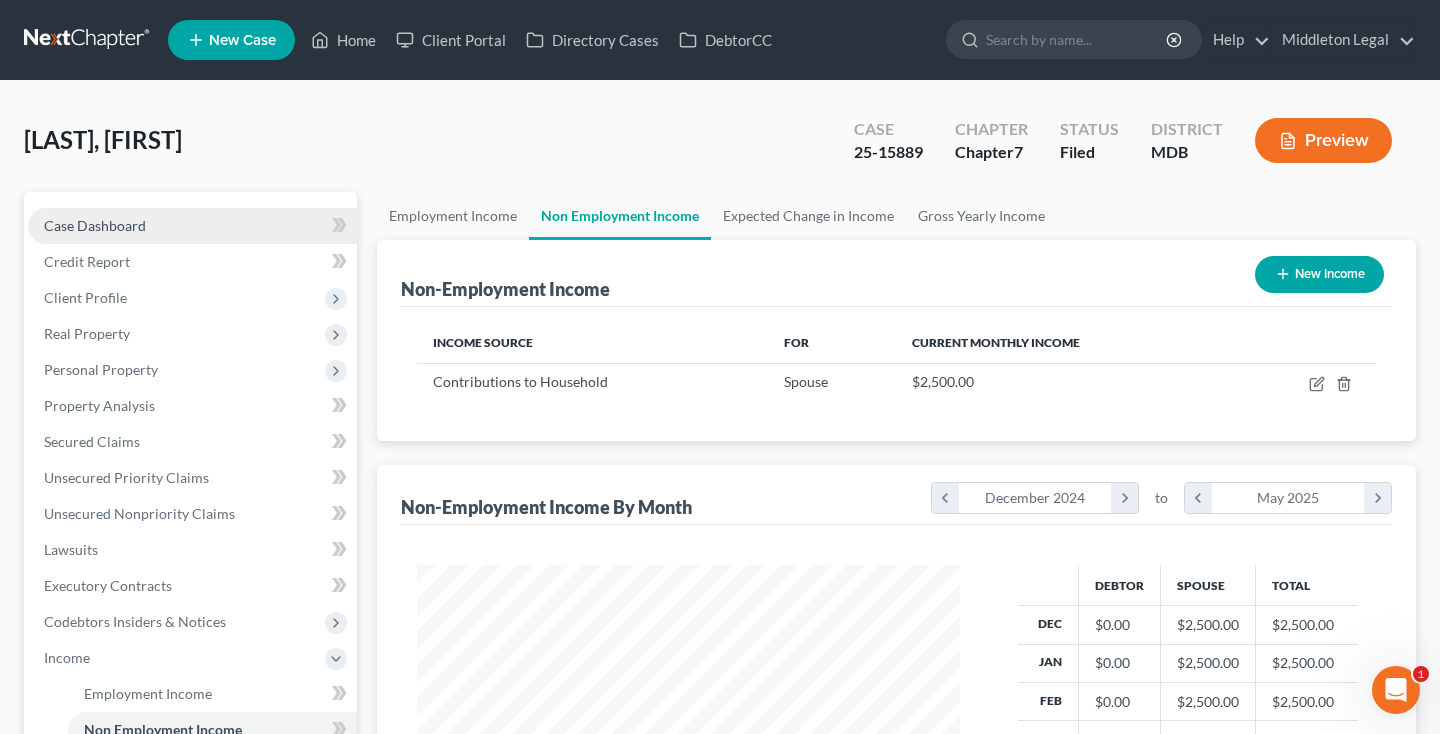 click on "Case Dashboard" at bounding box center (192, 226) 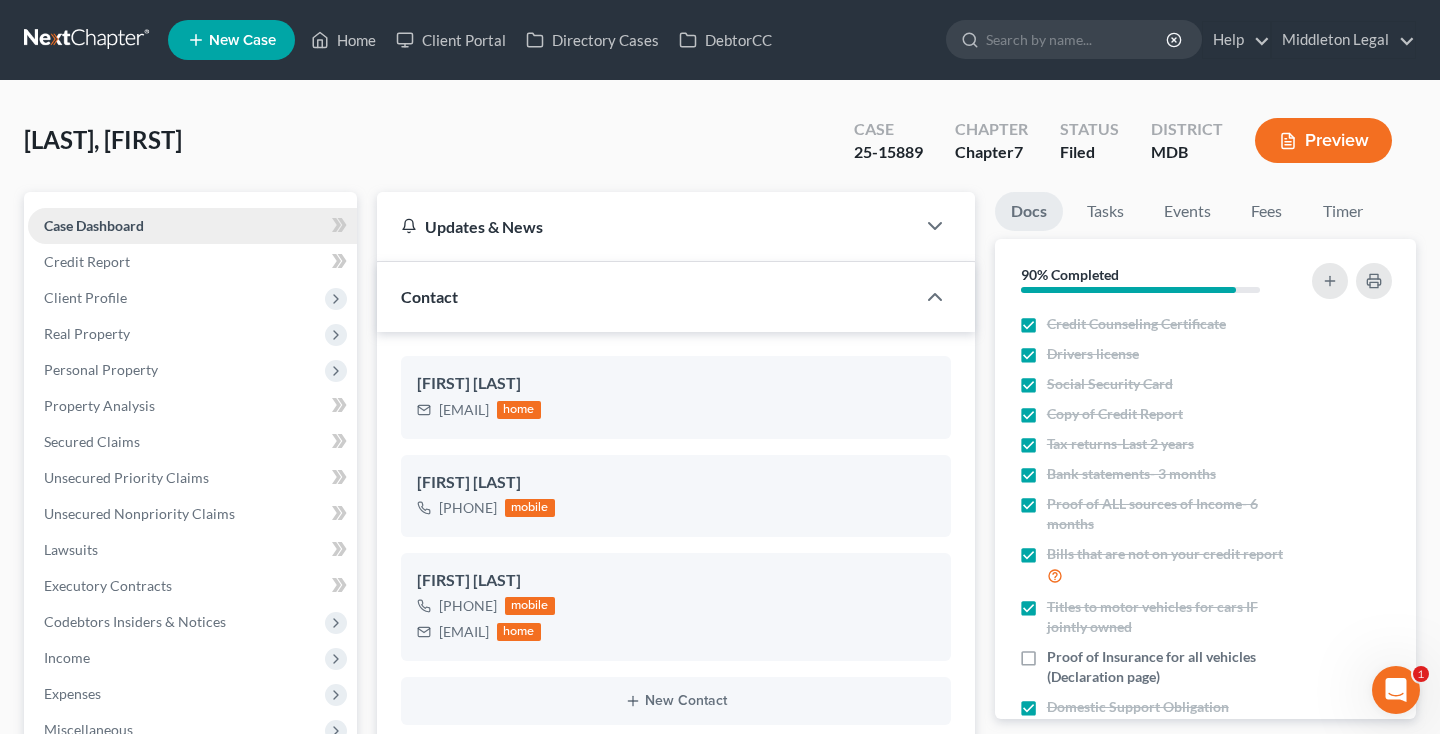 scroll, scrollTop: 1182, scrollLeft: 0, axis: vertical 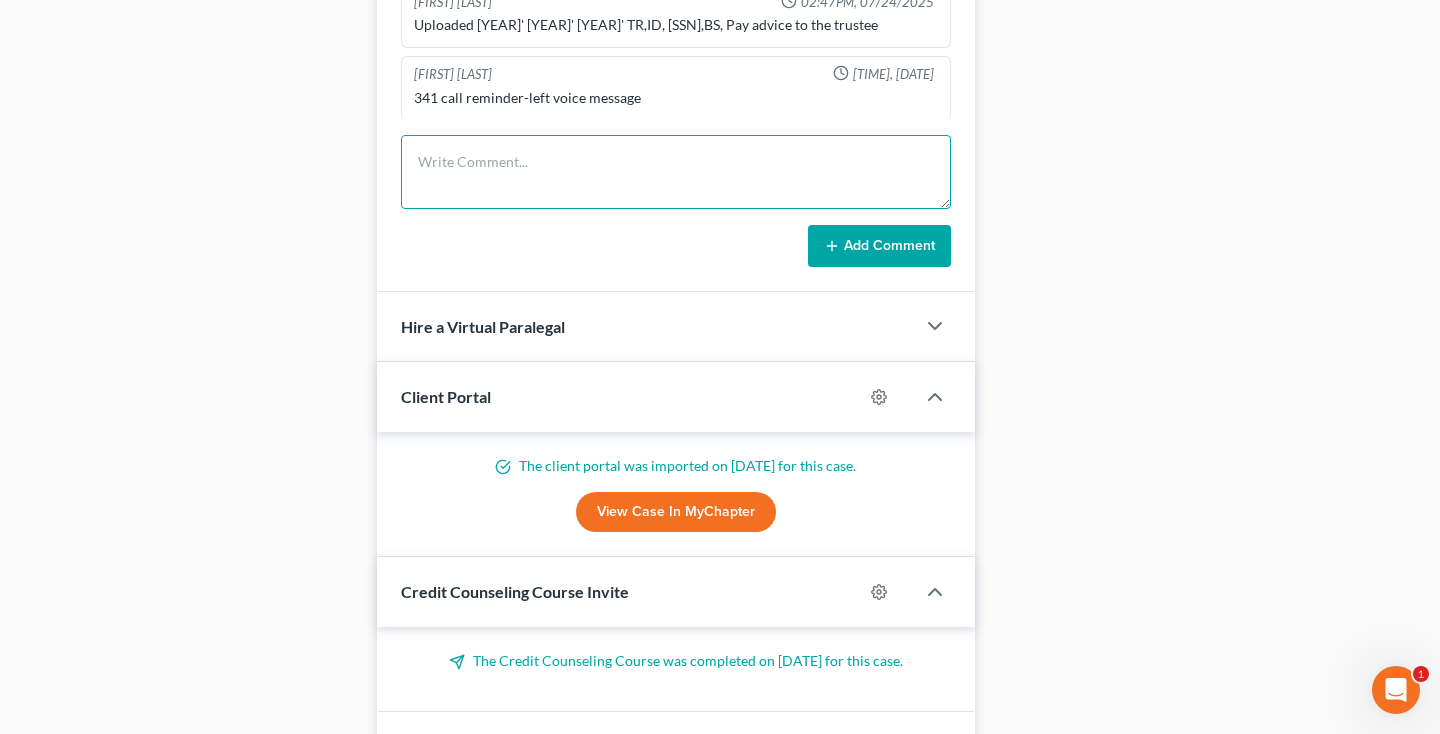 click at bounding box center (676, 172) 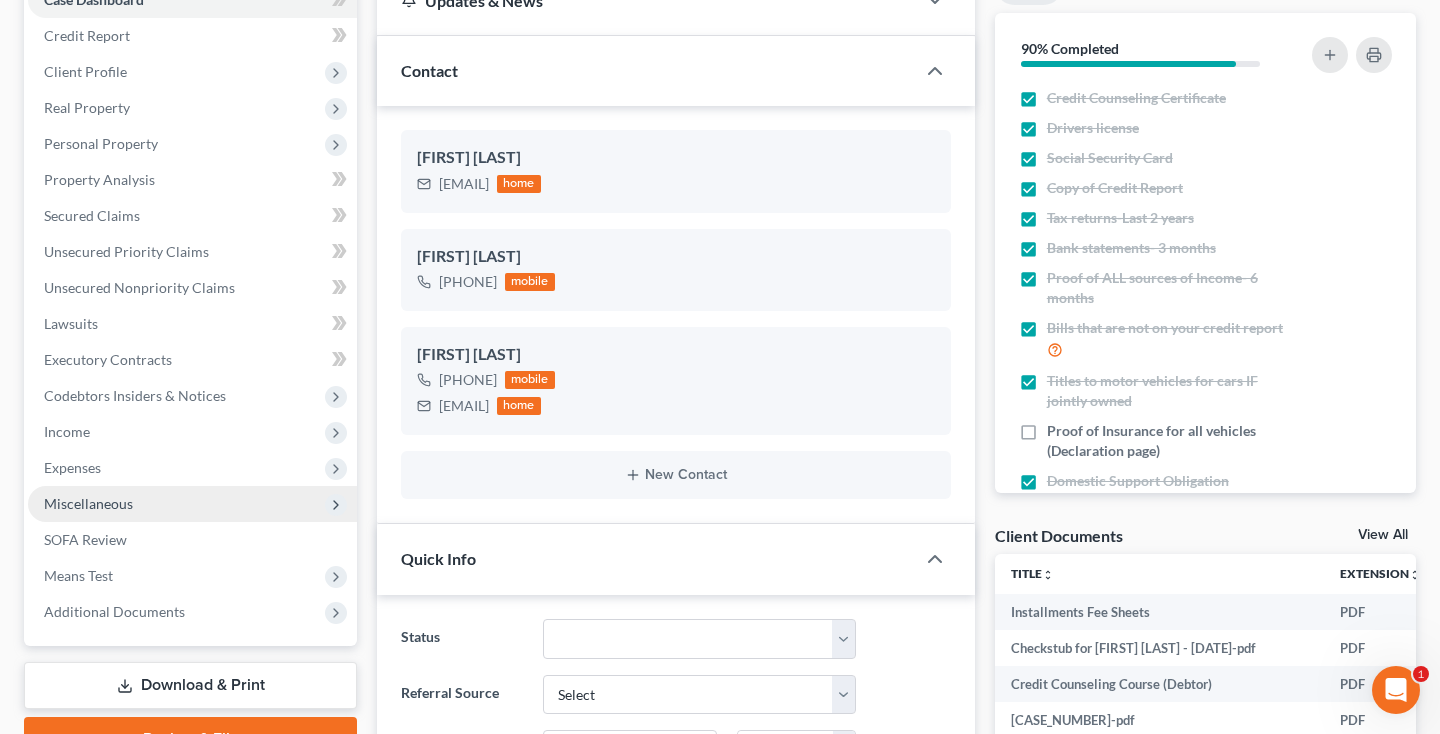 scroll, scrollTop: 225, scrollLeft: 0, axis: vertical 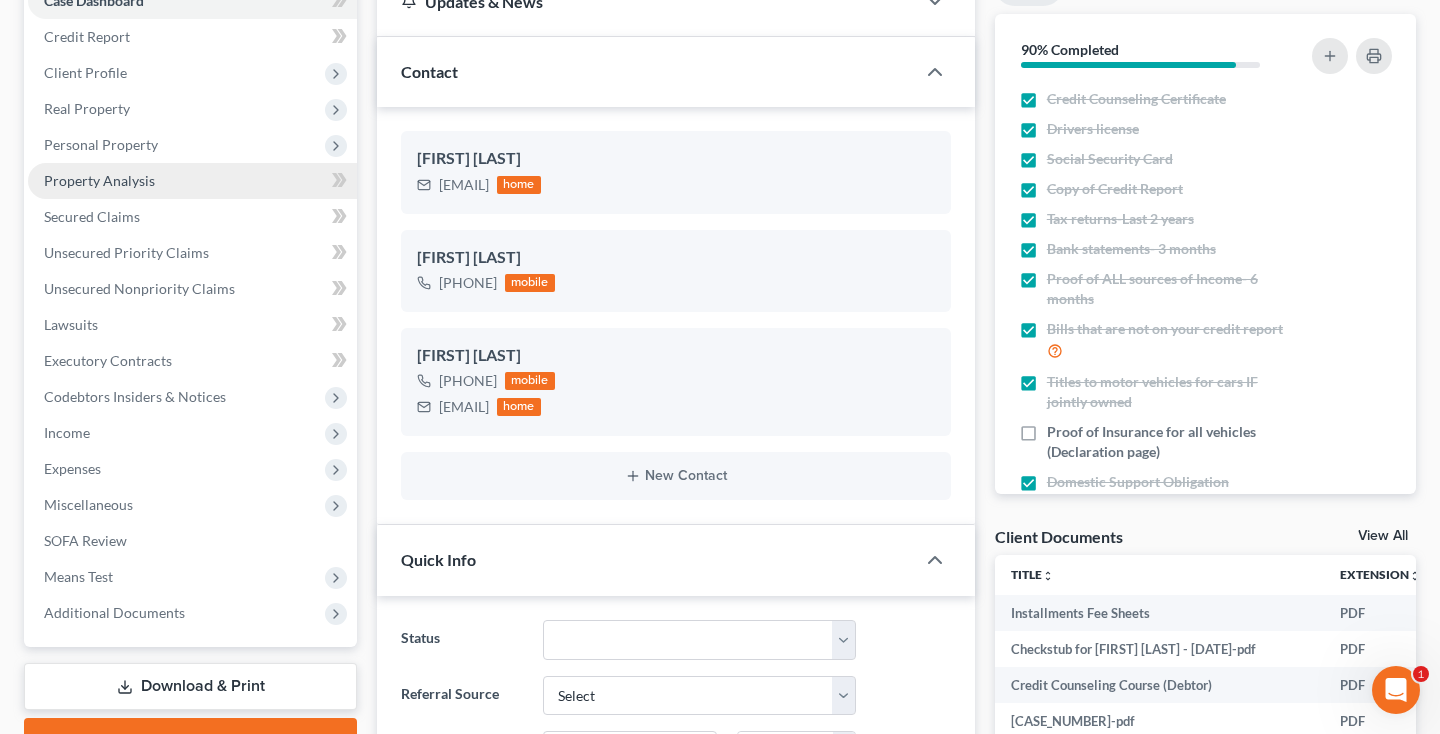 type on "341 notes:" 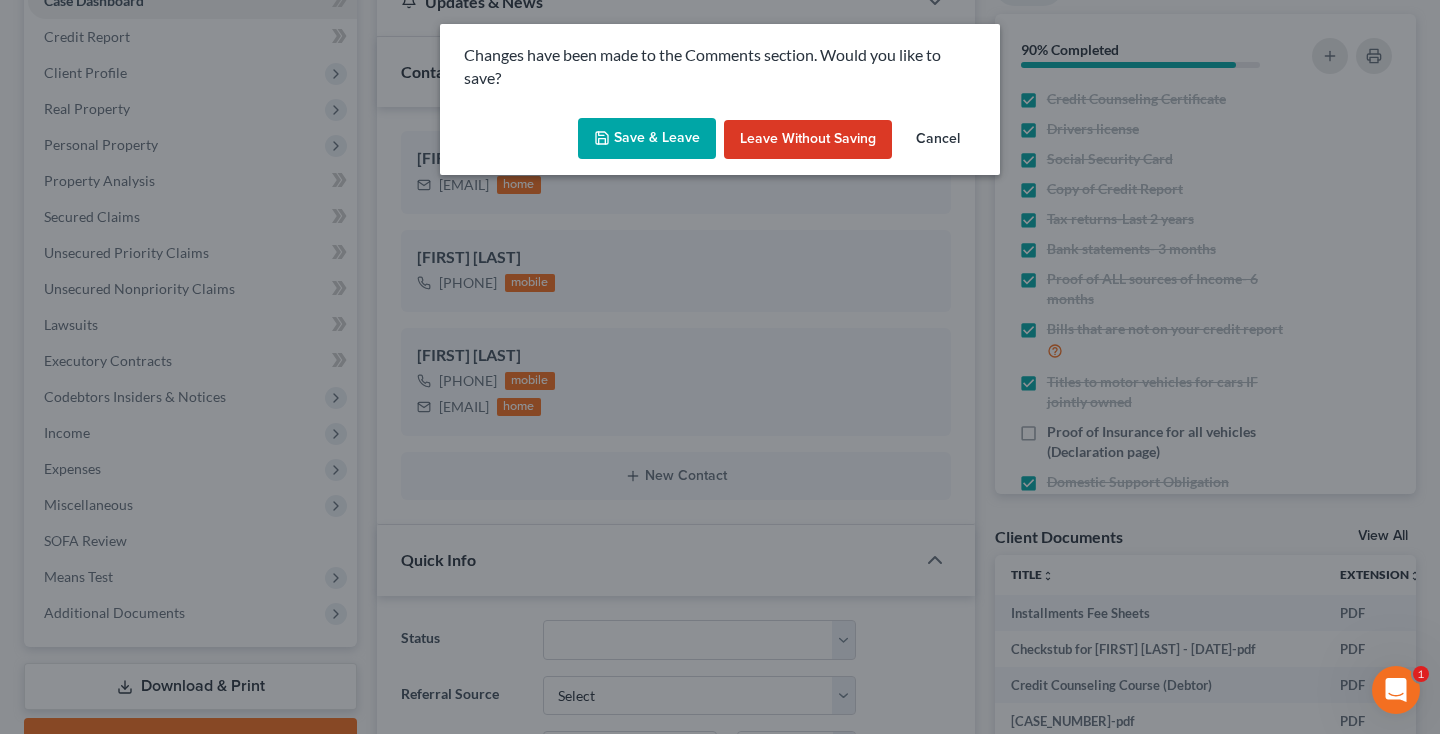 click on "Save & Leave" at bounding box center (647, 139) 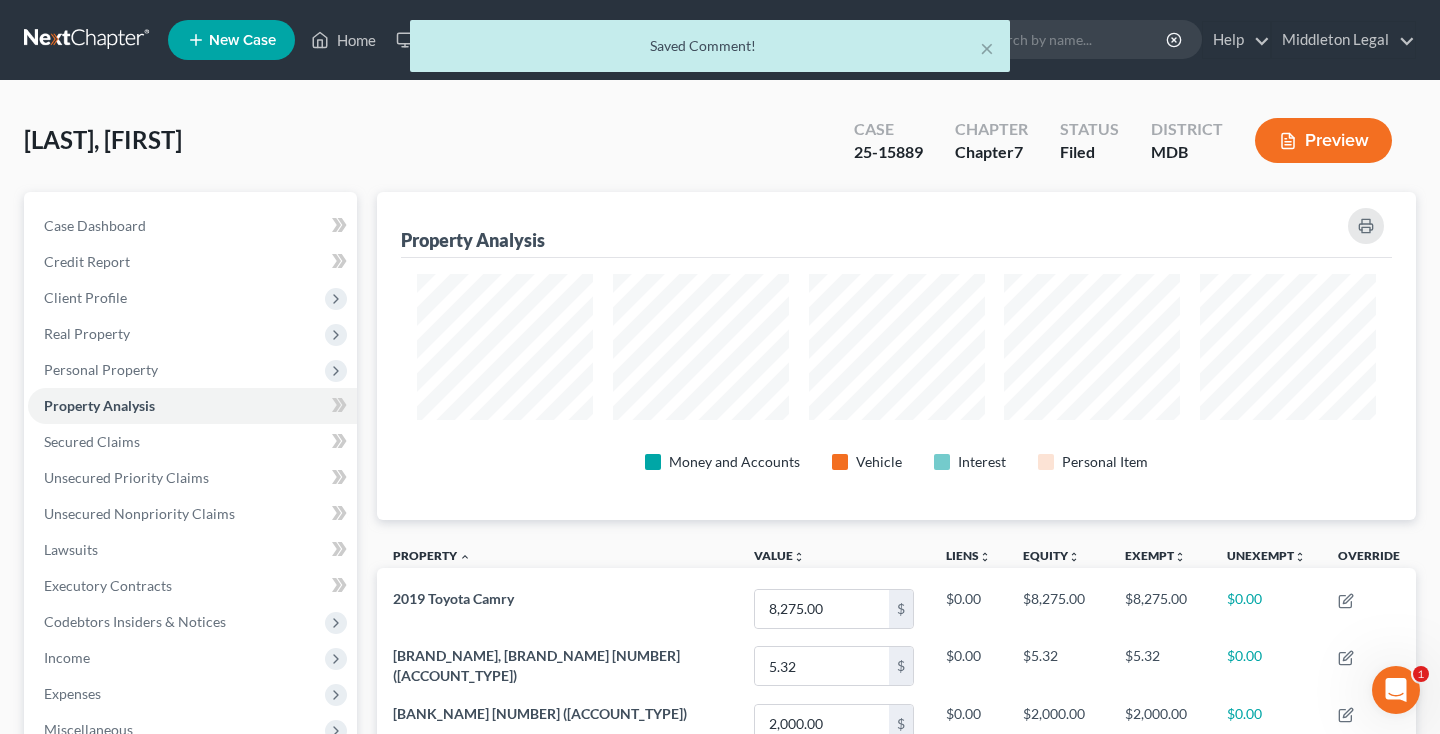 scroll, scrollTop: 160, scrollLeft: 0, axis: vertical 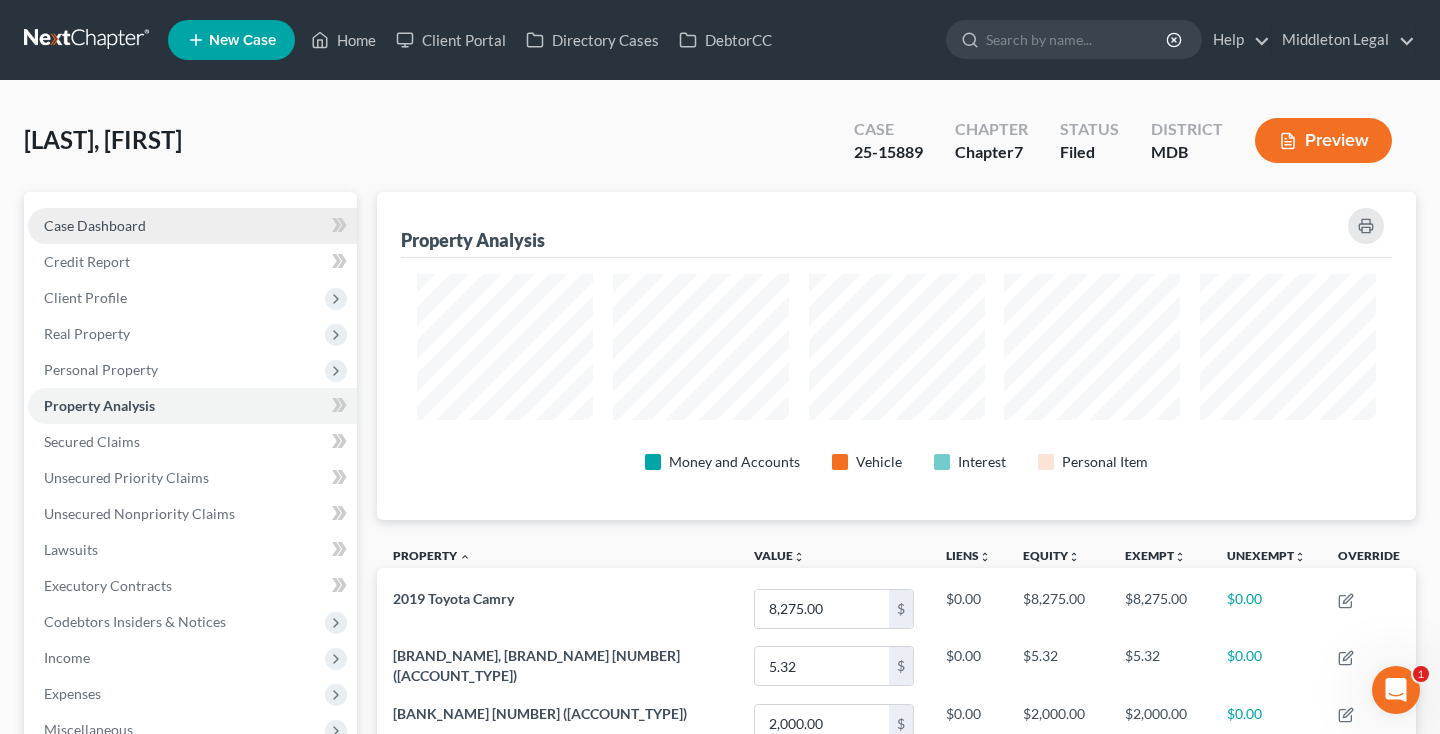 click on "Case Dashboard" at bounding box center [95, 225] 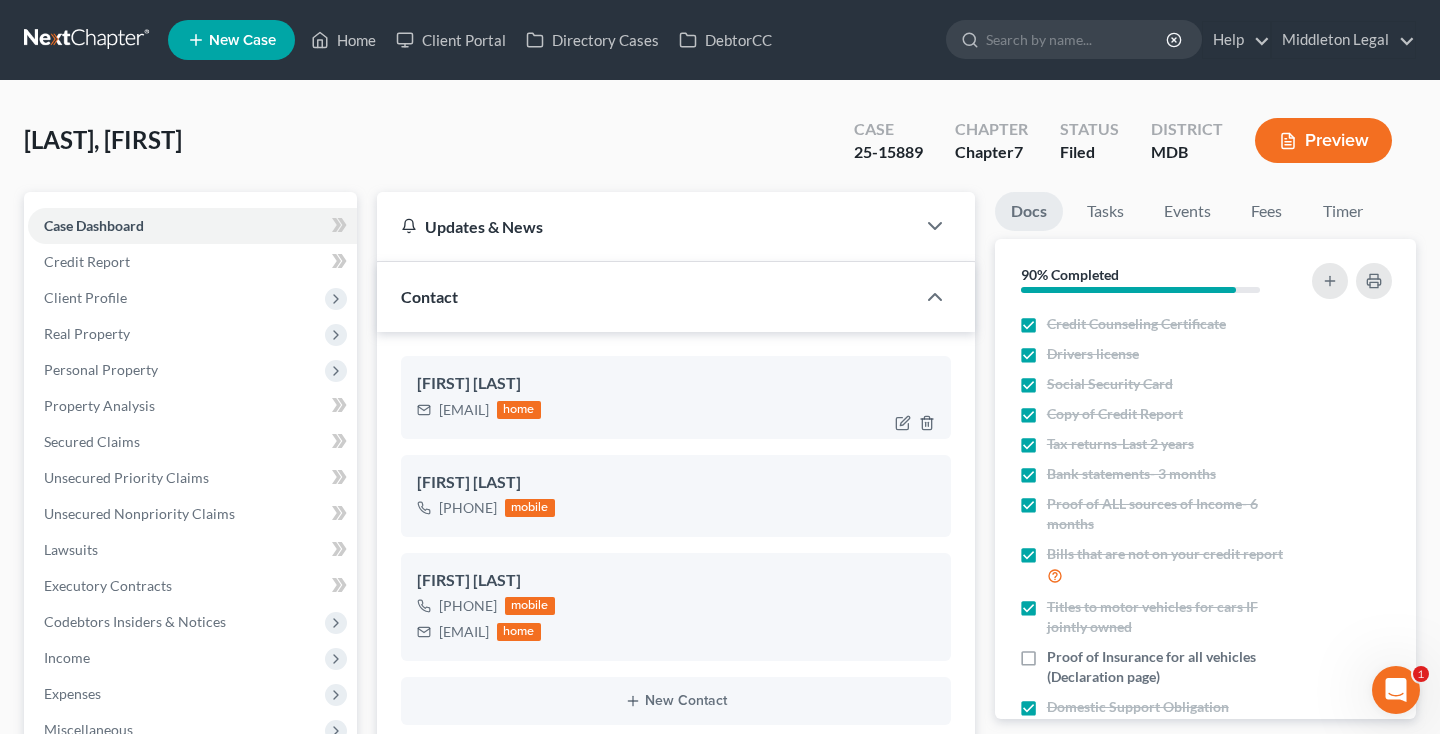 scroll, scrollTop: 699, scrollLeft: 0, axis: vertical 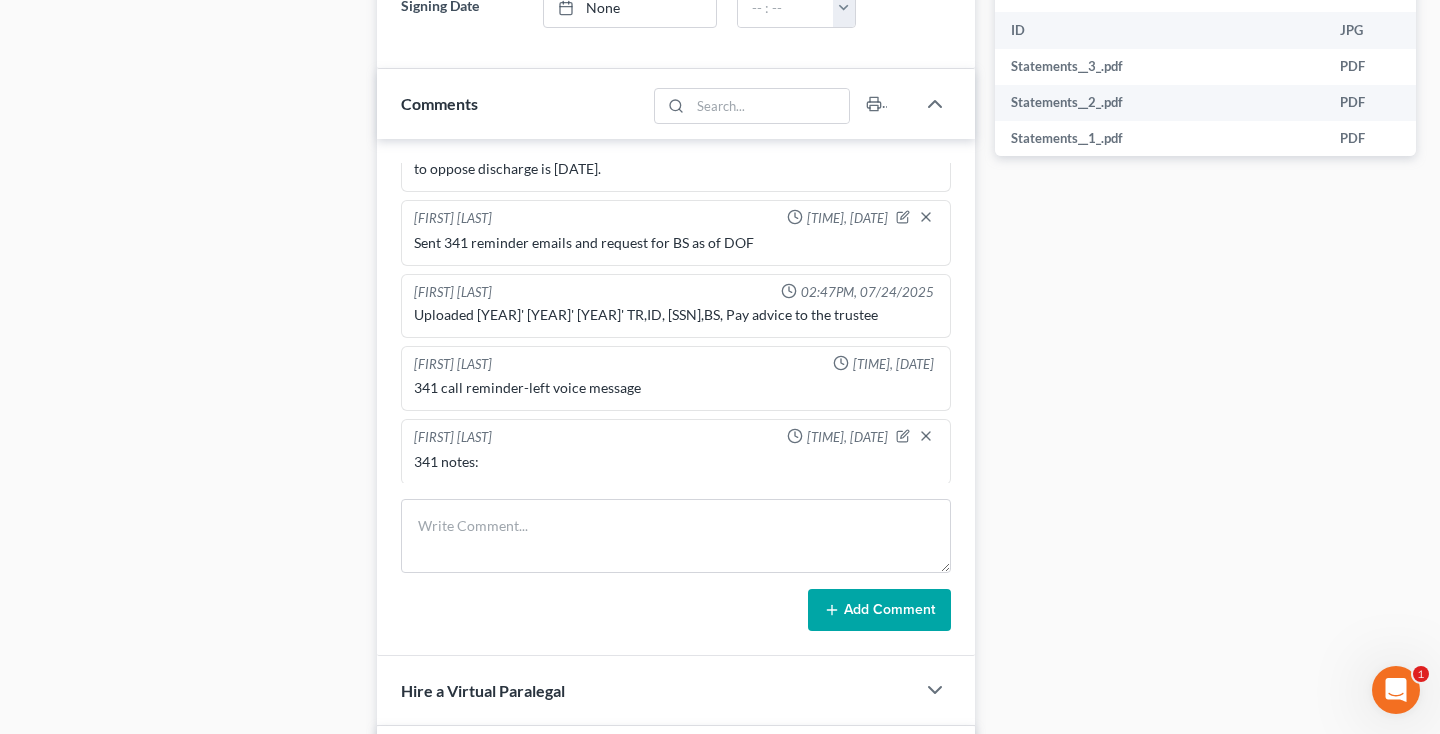 click at bounding box center (919, 438) 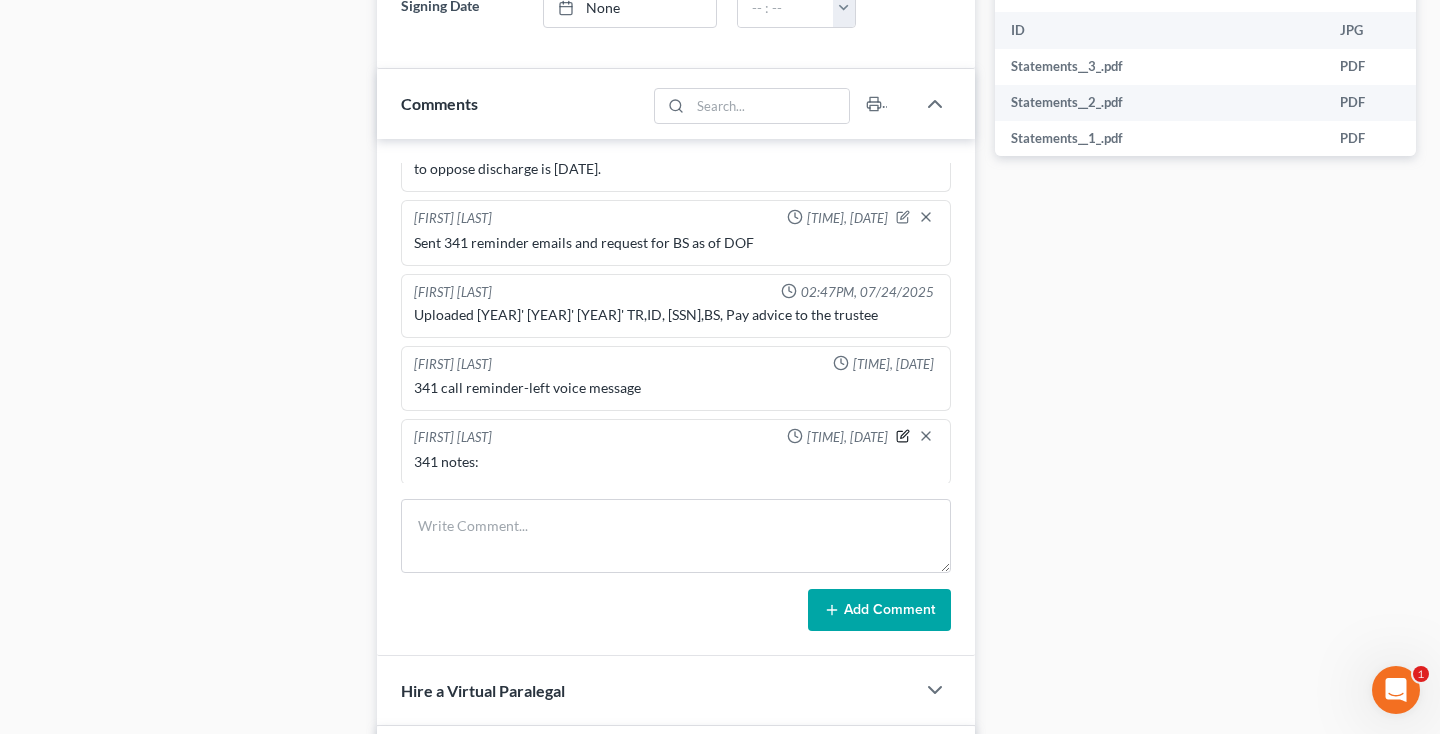 click 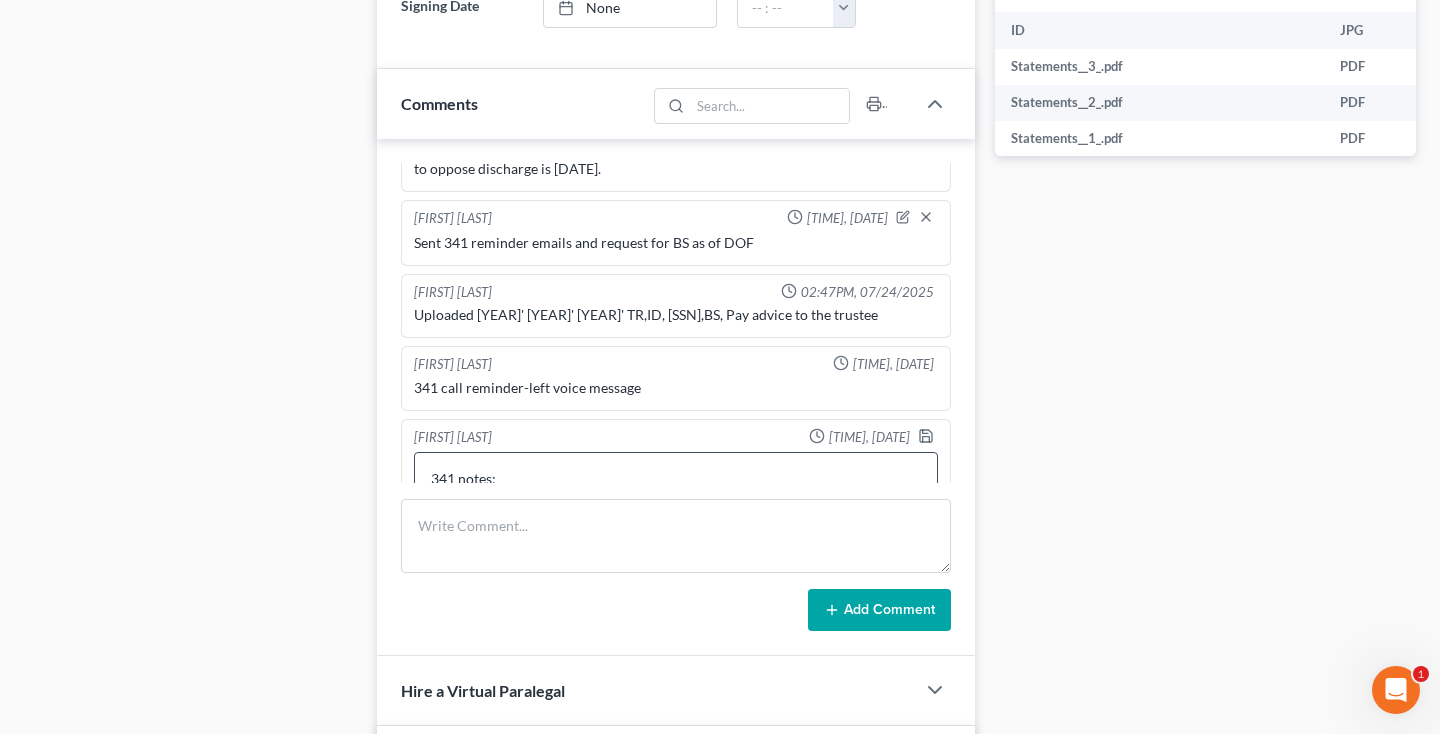 drag, startPoint x: 530, startPoint y: 482, endPoint x: 474, endPoint y: 480, distance: 56.0357 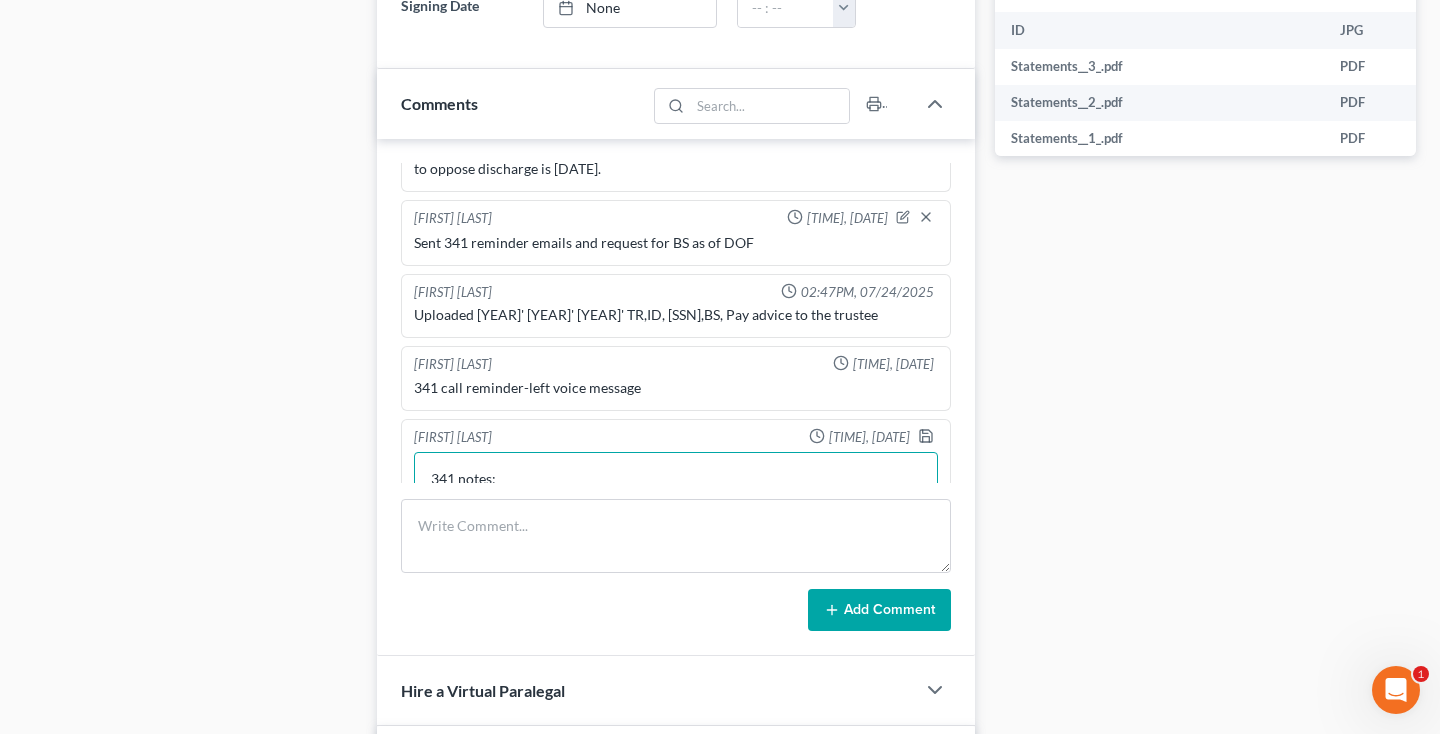 drag, startPoint x: 524, startPoint y: 474, endPoint x: 353, endPoint y: 474, distance: 171 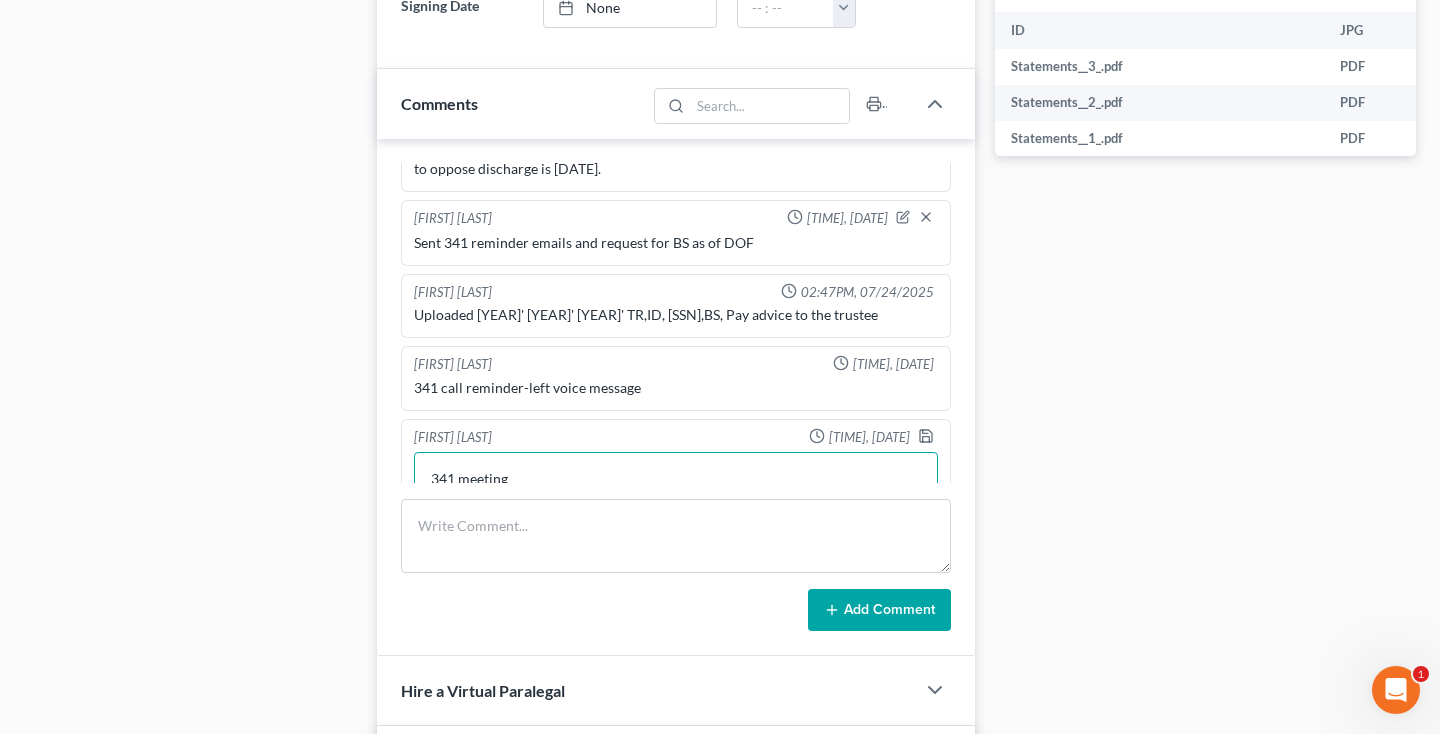 scroll, scrollTop: 1258, scrollLeft: 0, axis: vertical 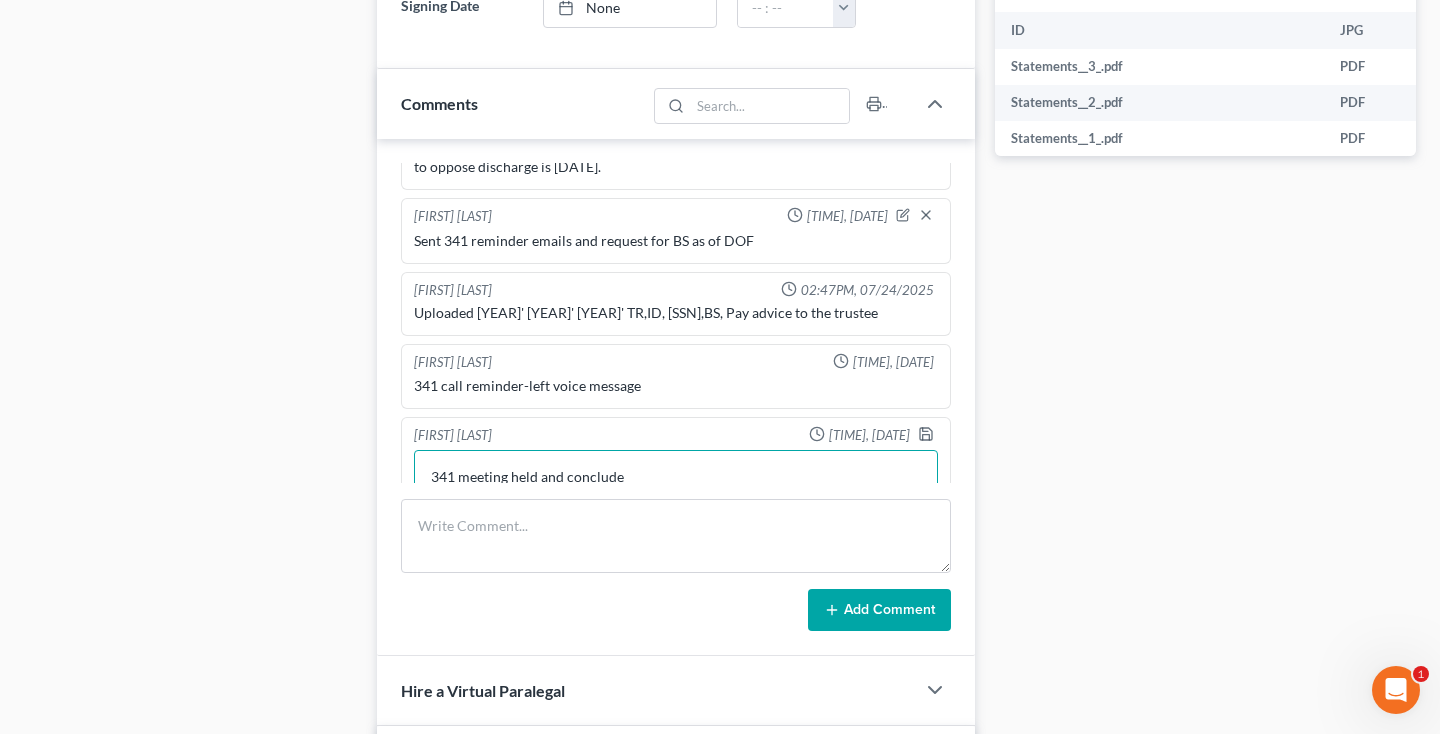 type on "341 meeting held and concluded" 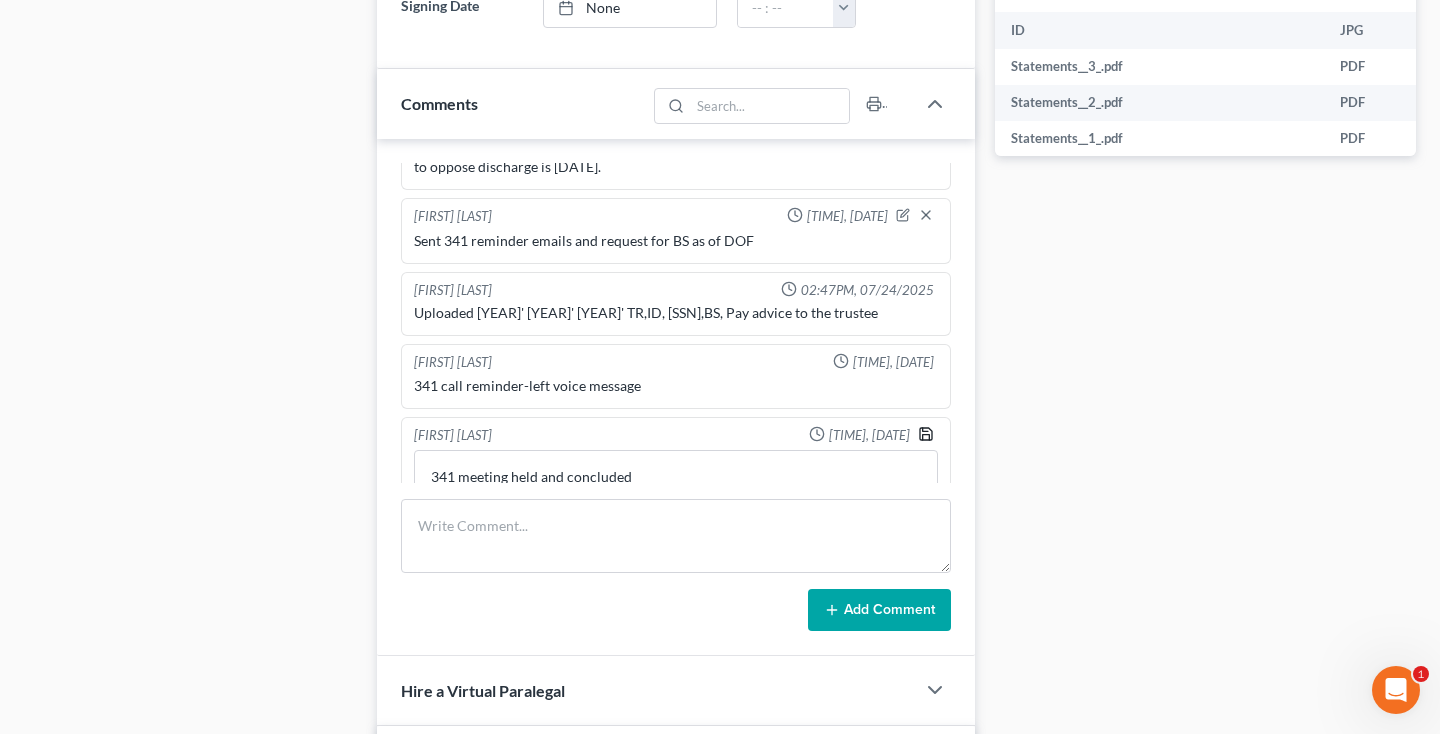 click 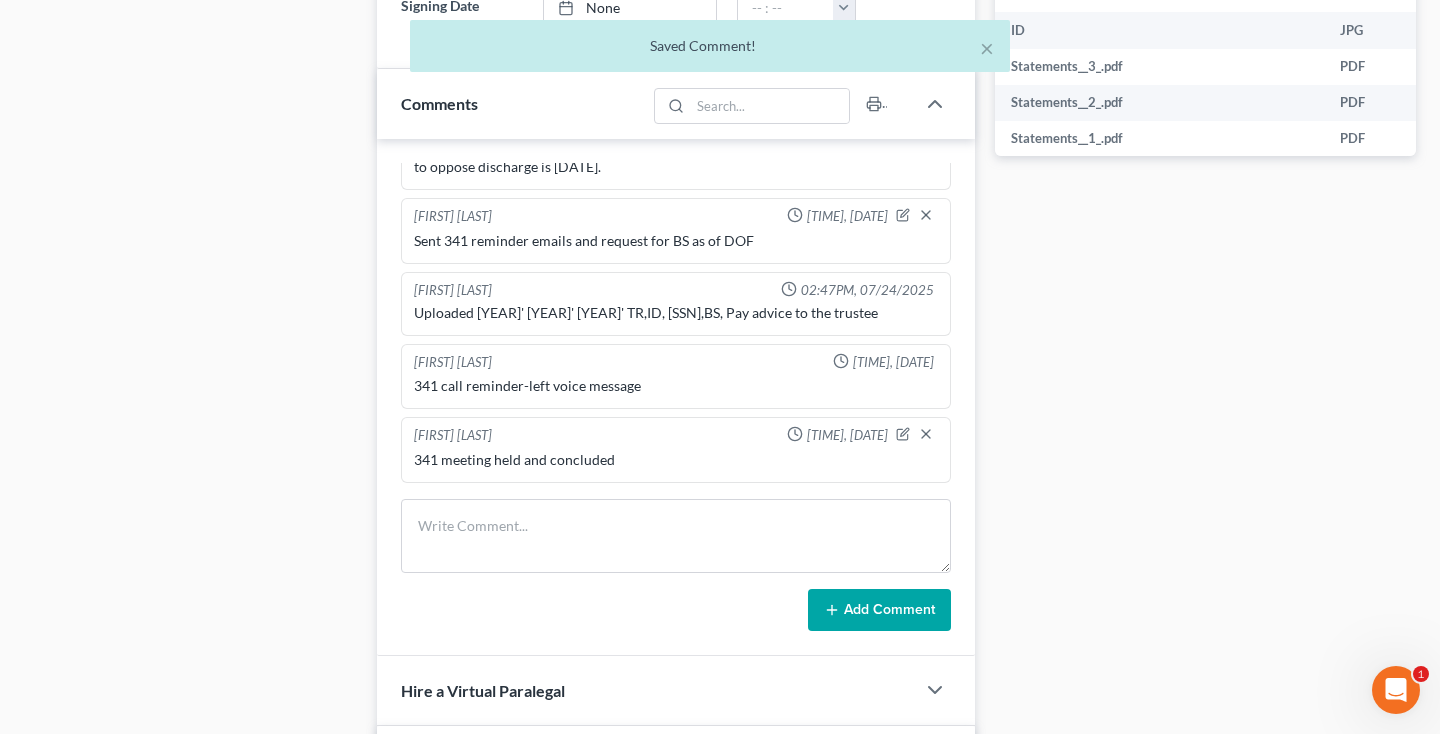 scroll, scrollTop: 1256, scrollLeft: 0, axis: vertical 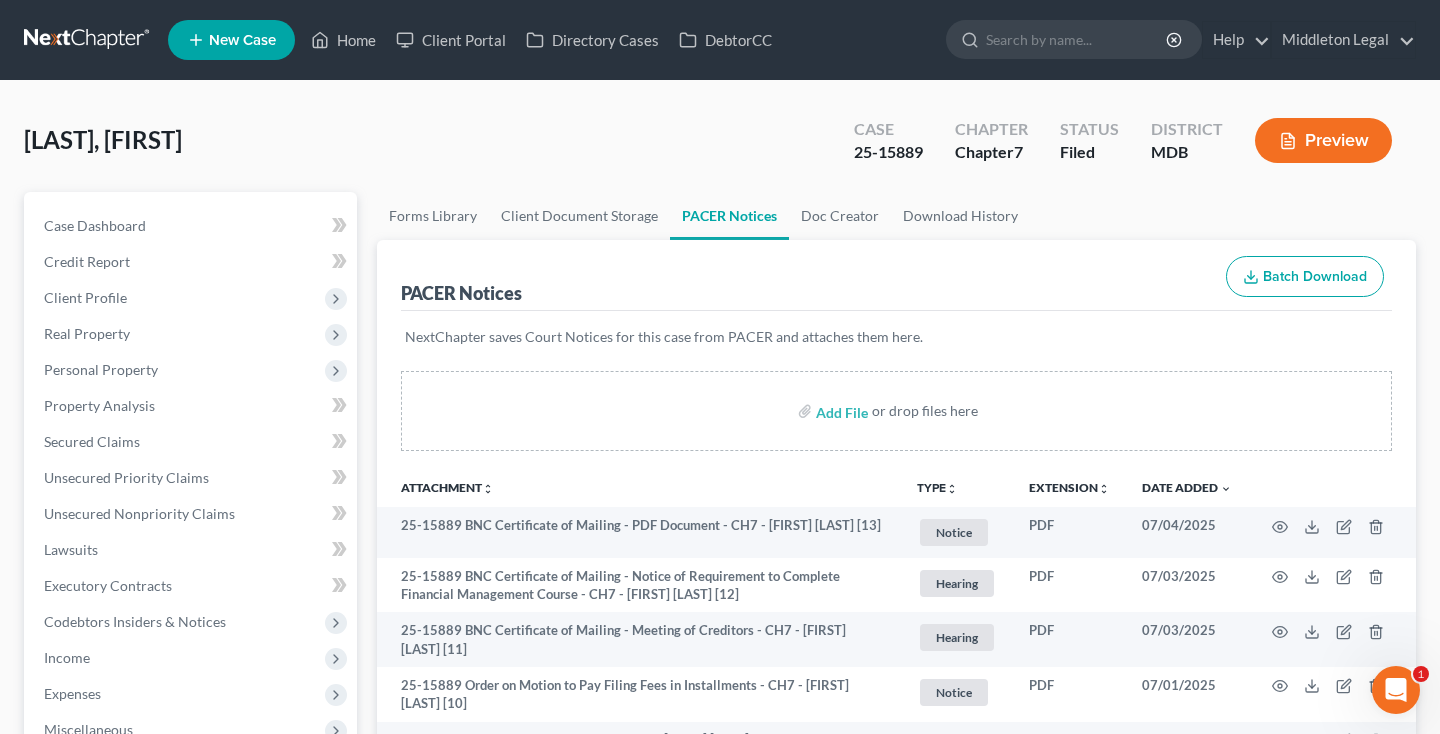 click at bounding box center (88, 40) 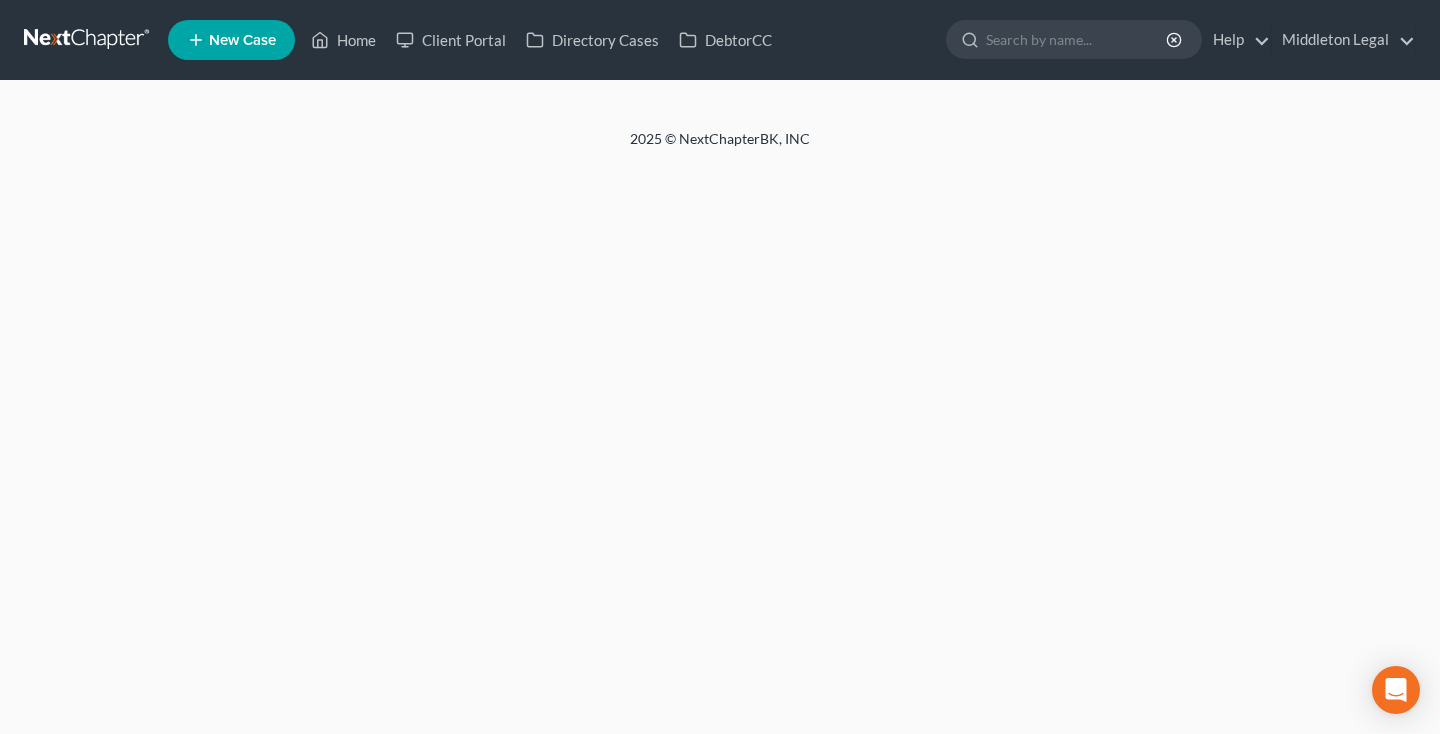 scroll, scrollTop: 0, scrollLeft: 0, axis: both 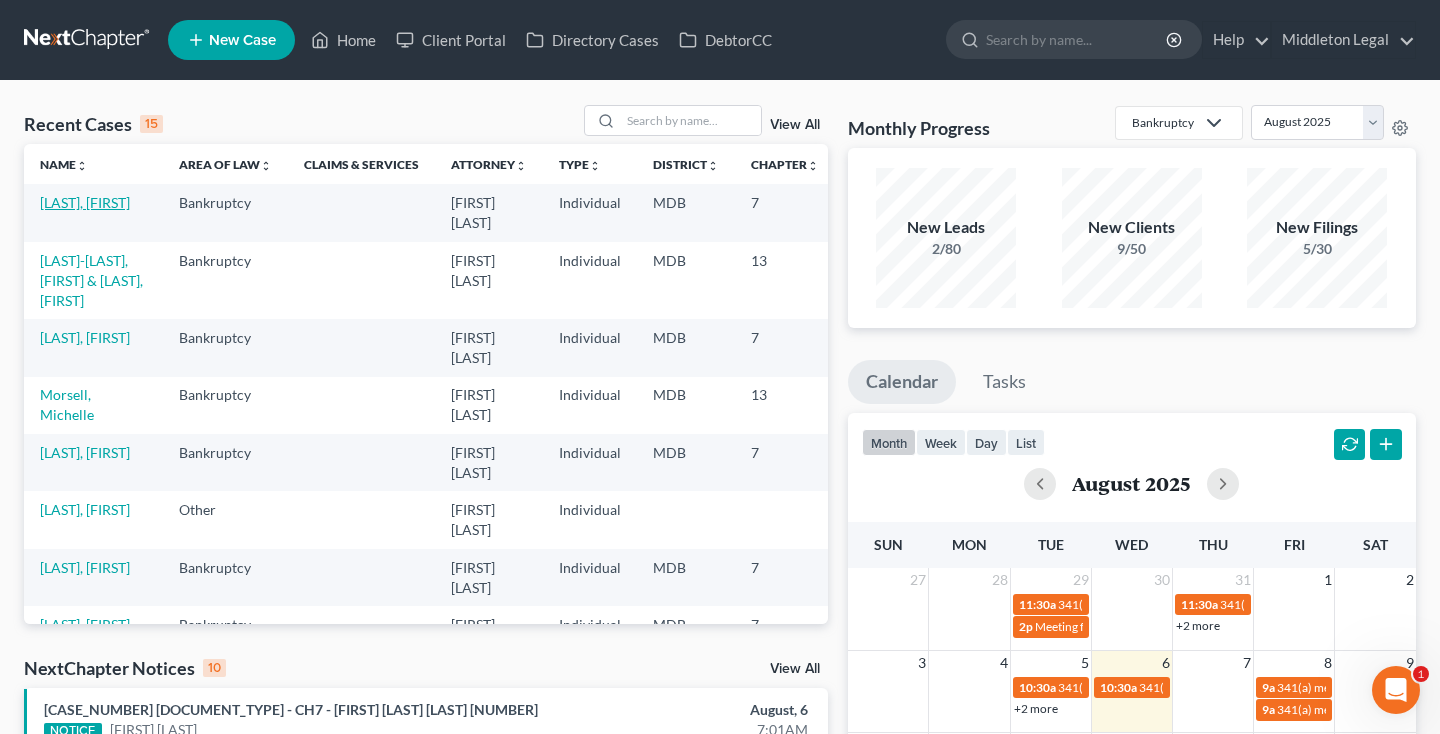 click on "[LAST], [FIRST]" at bounding box center (85, 202) 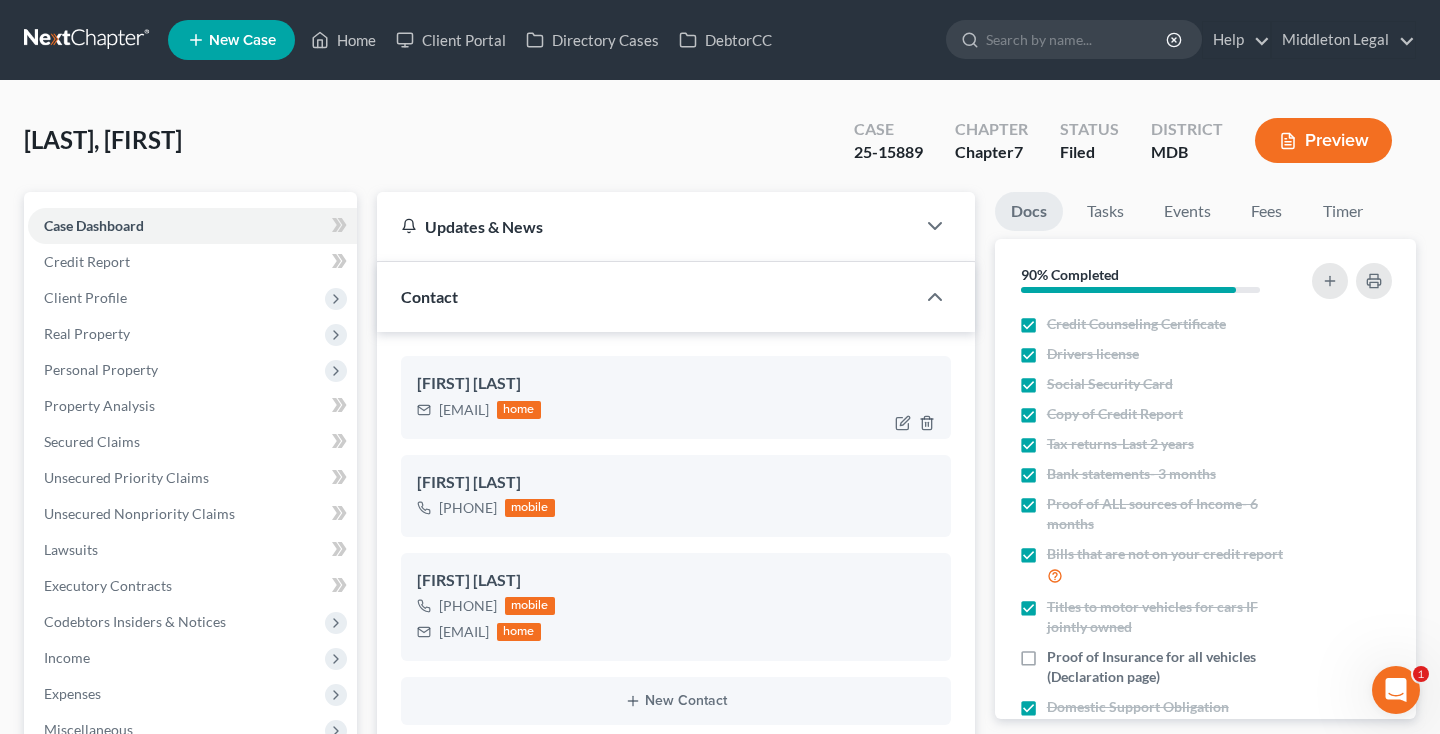 scroll, scrollTop: 1182, scrollLeft: 0, axis: vertical 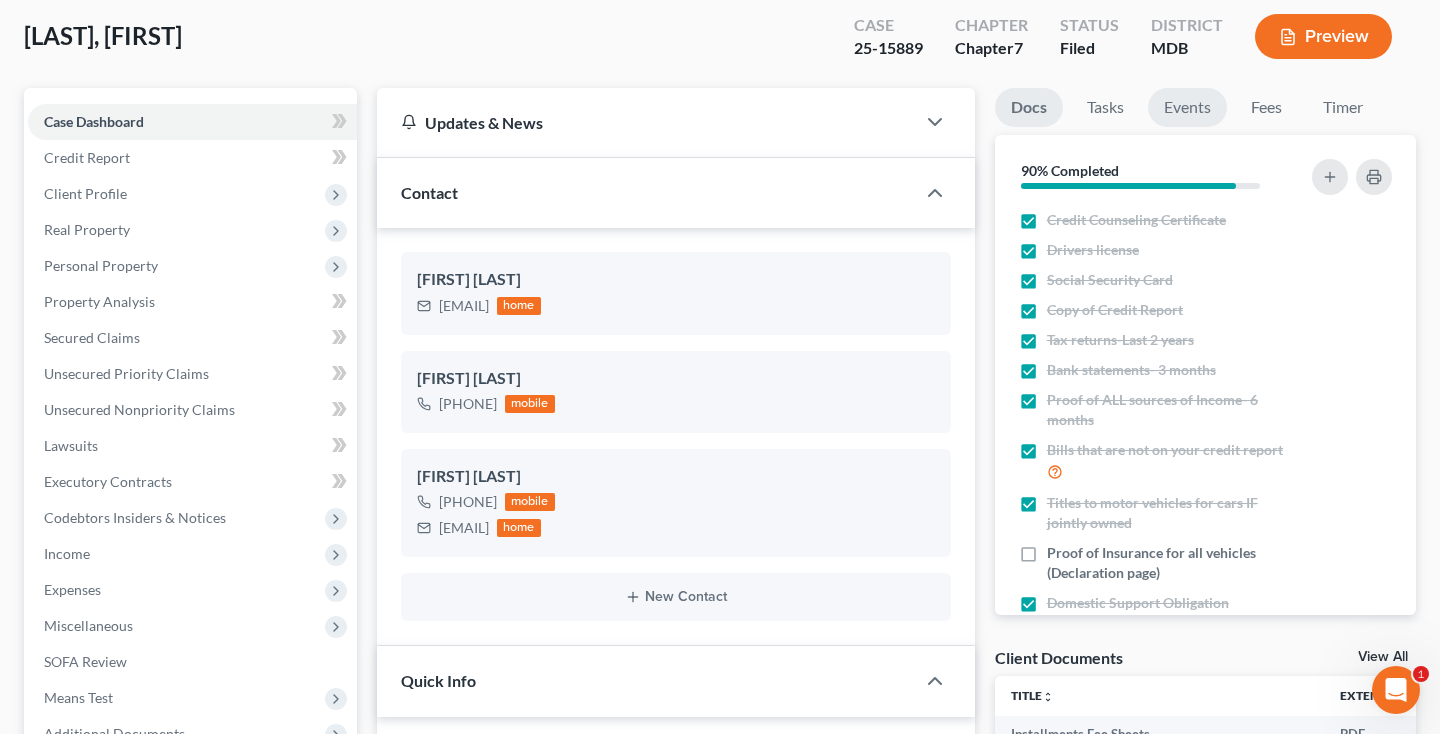 click on "Events" at bounding box center [1187, 107] 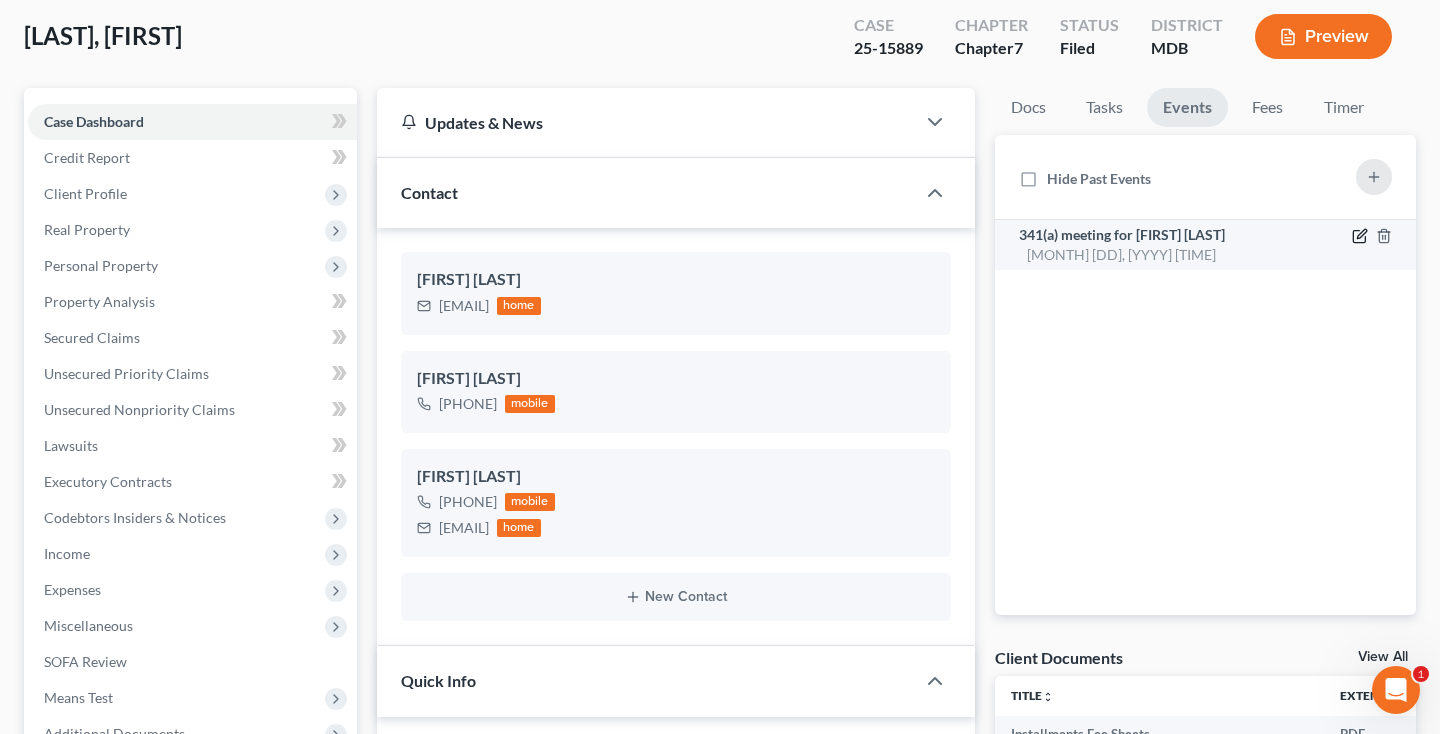 click 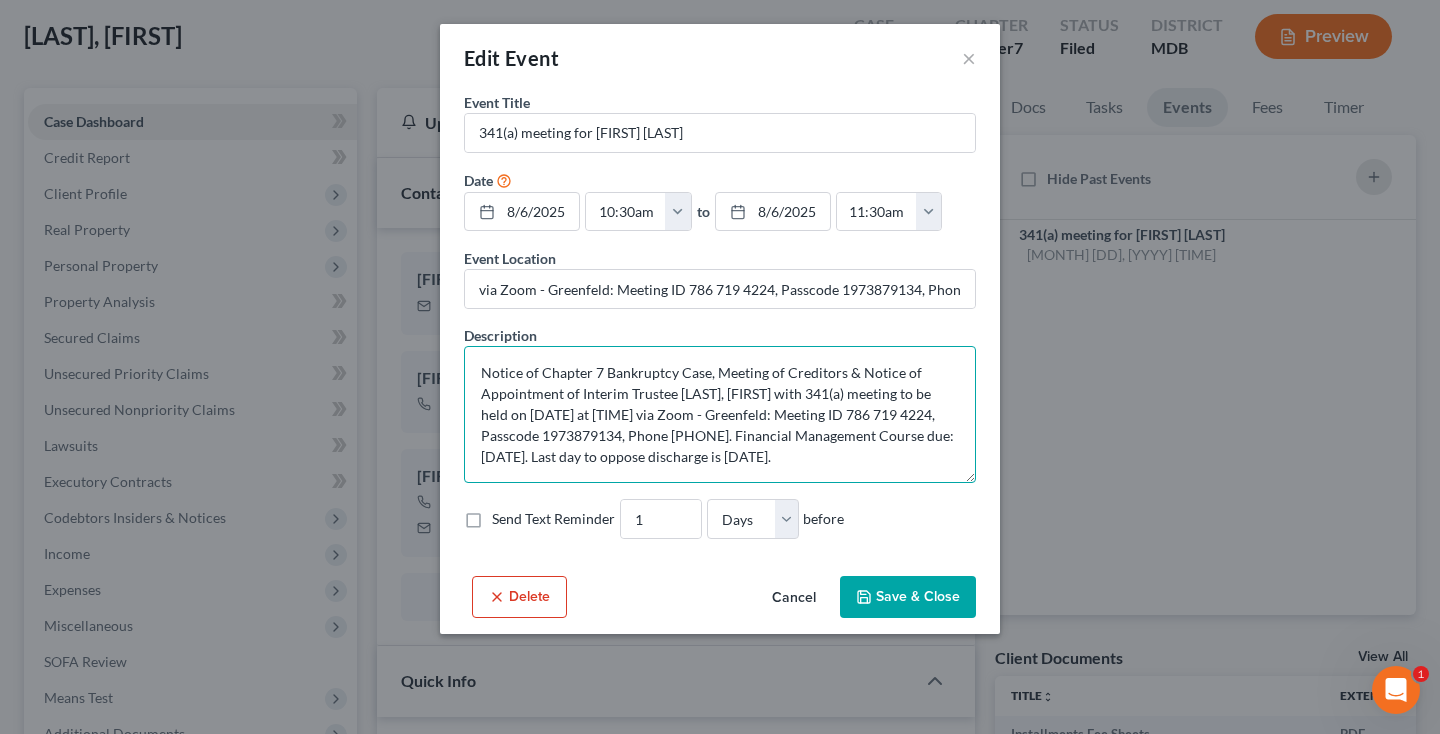 drag, startPoint x: 877, startPoint y: 413, endPoint x: 514, endPoint y: 441, distance: 364.07828 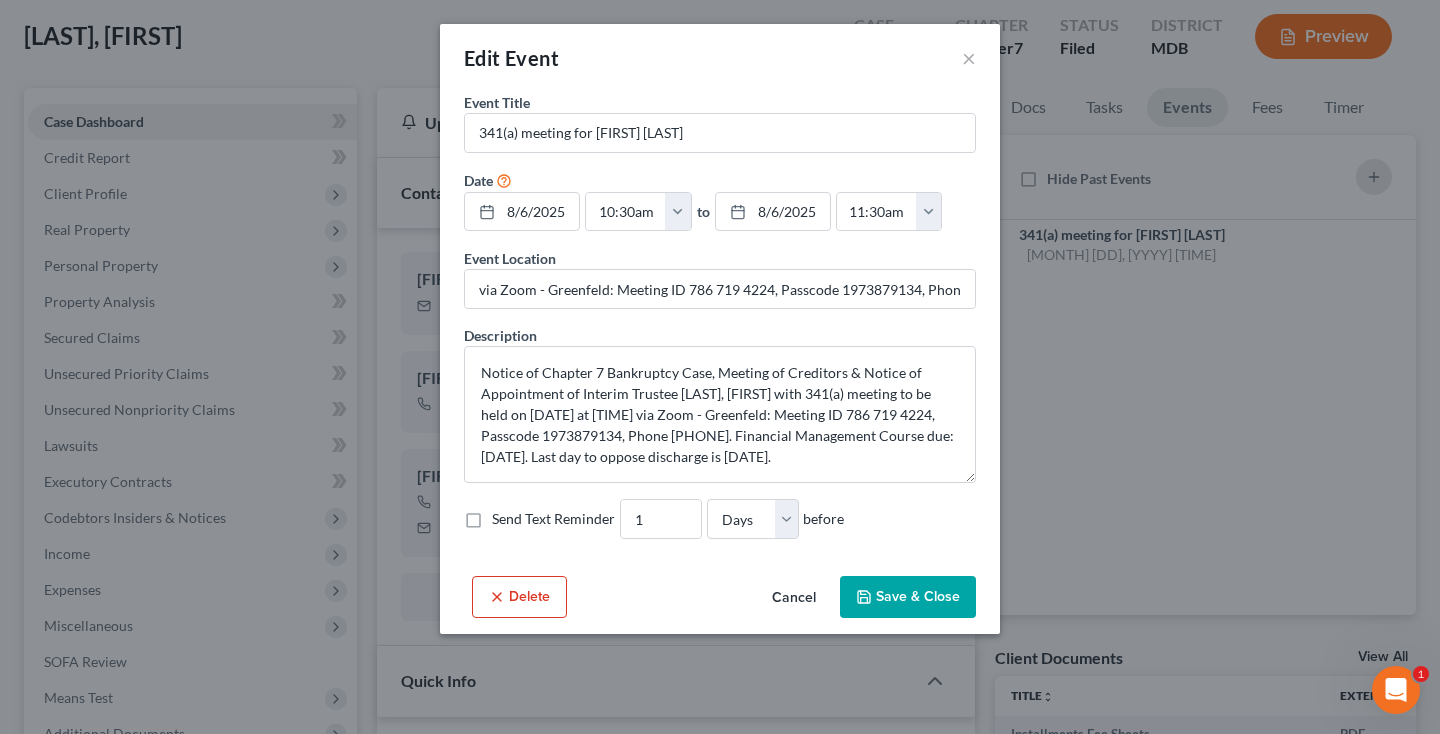 click on "Cancel" at bounding box center (794, 598) 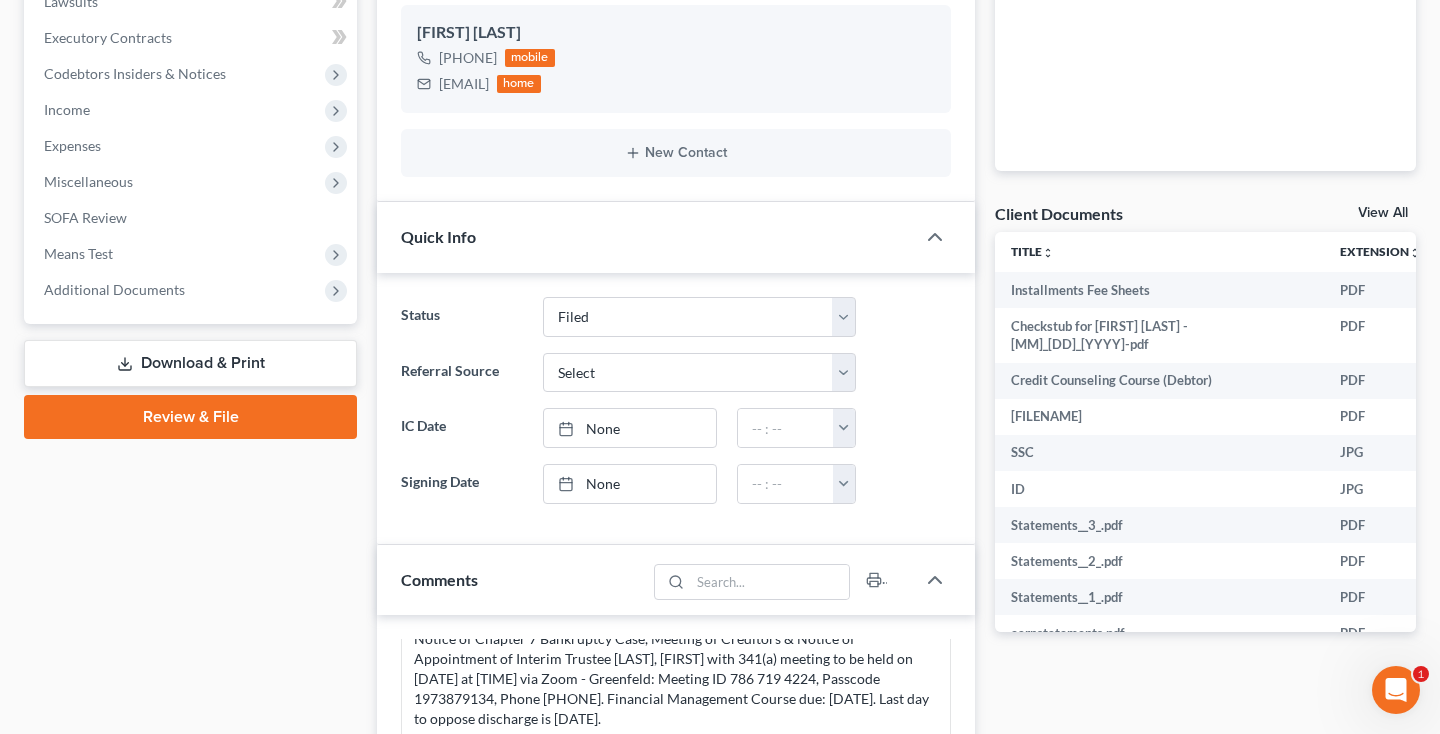 scroll, scrollTop: 537, scrollLeft: 0, axis: vertical 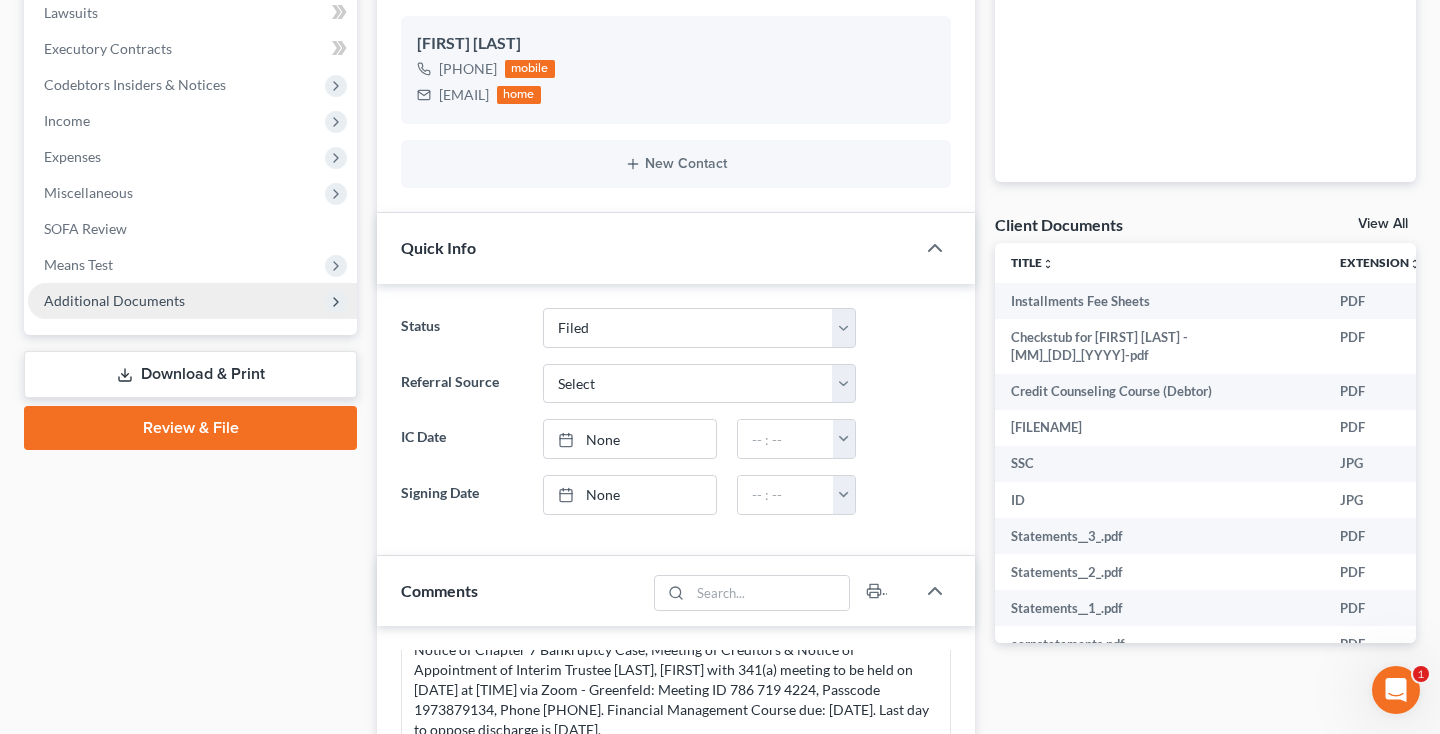 click on "Additional Documents" at bounding box center [114, 300] 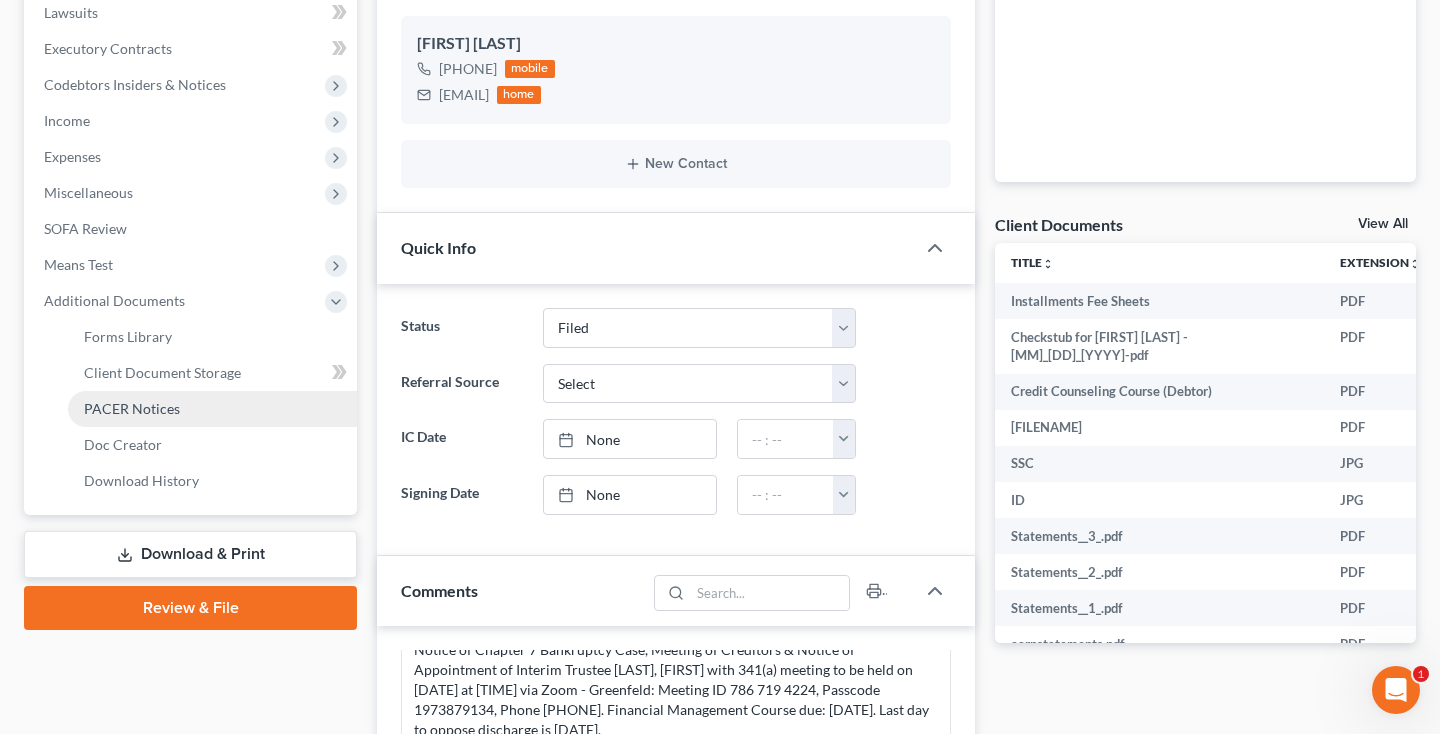 click on "PACER Notices" at bounding box center [132, 408] 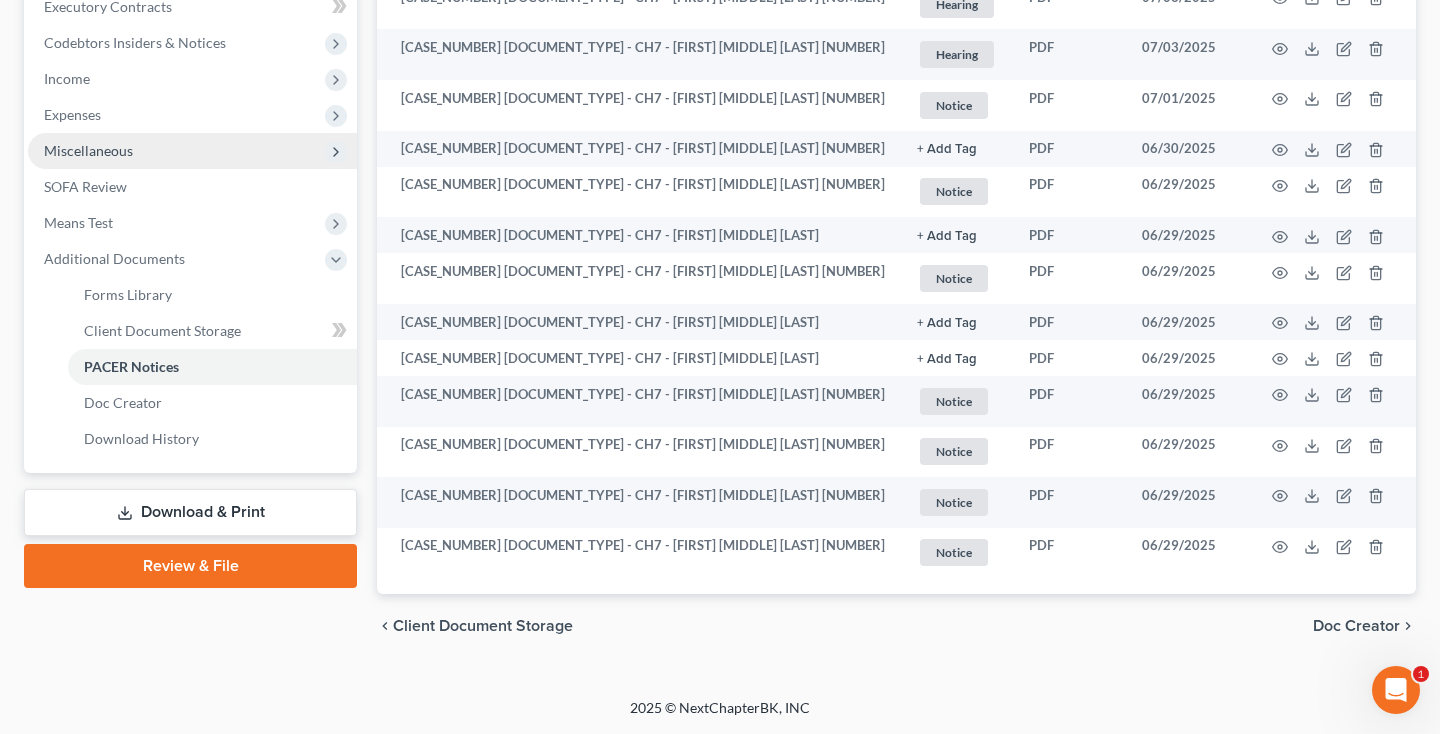 scroll, scrollTop: 636, scrollLeft: 0, axis: vertical 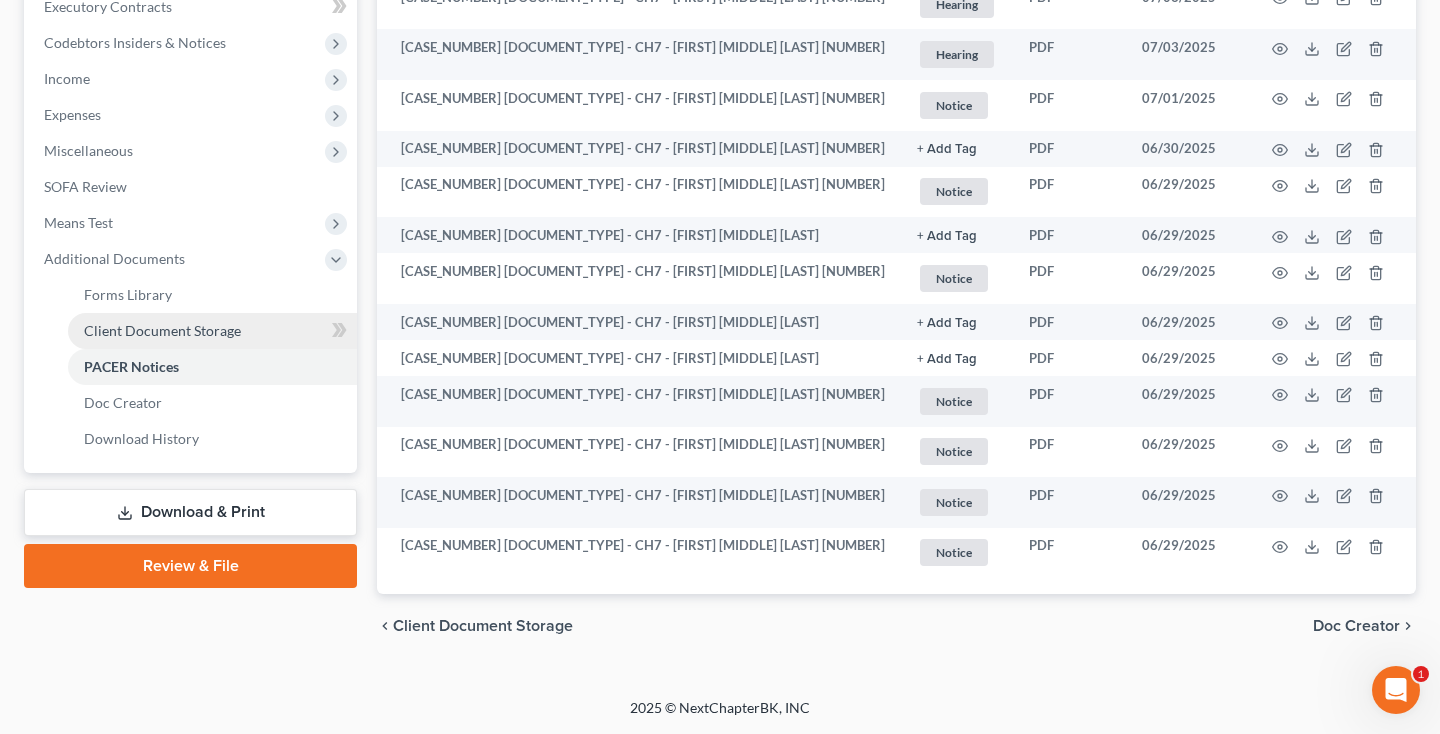 click on "Client Document Storage" at bounding box center [162, 330] 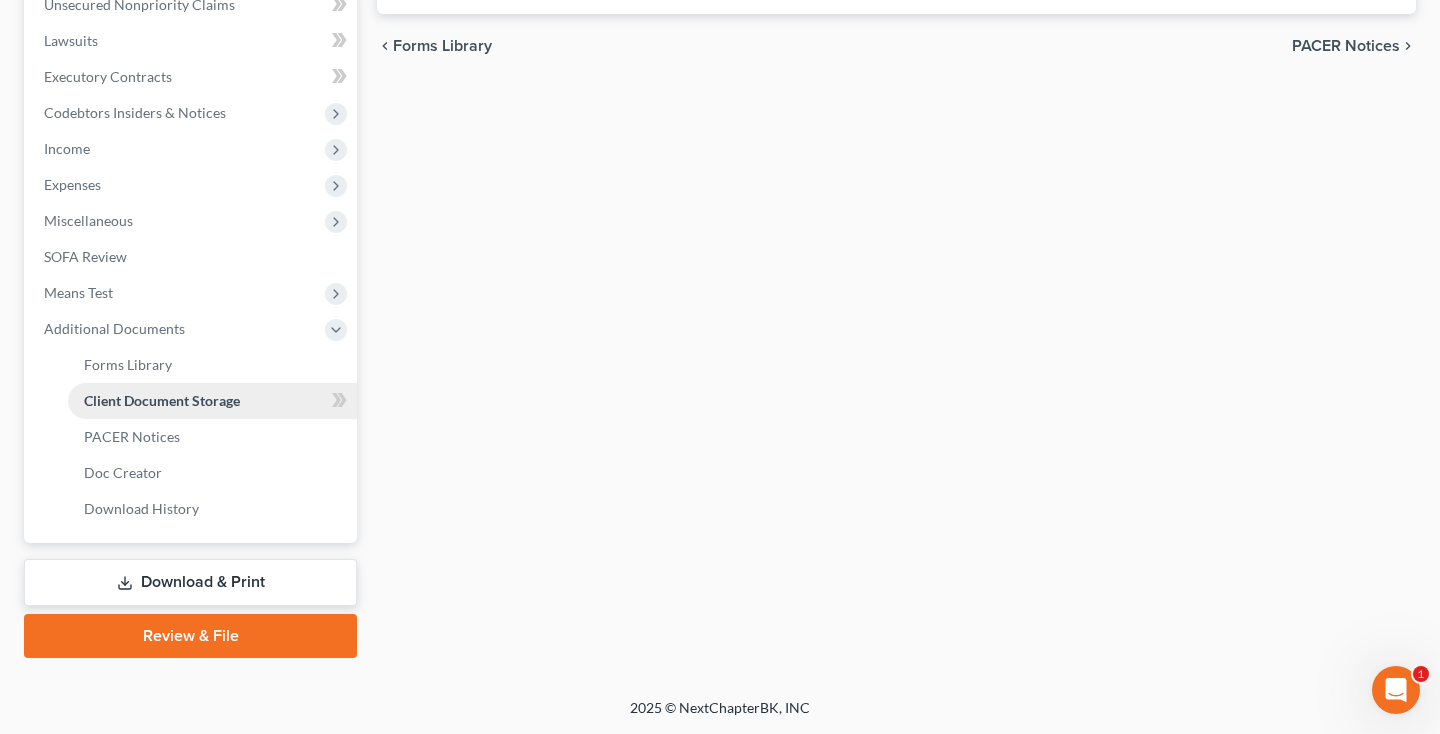 select on "14" 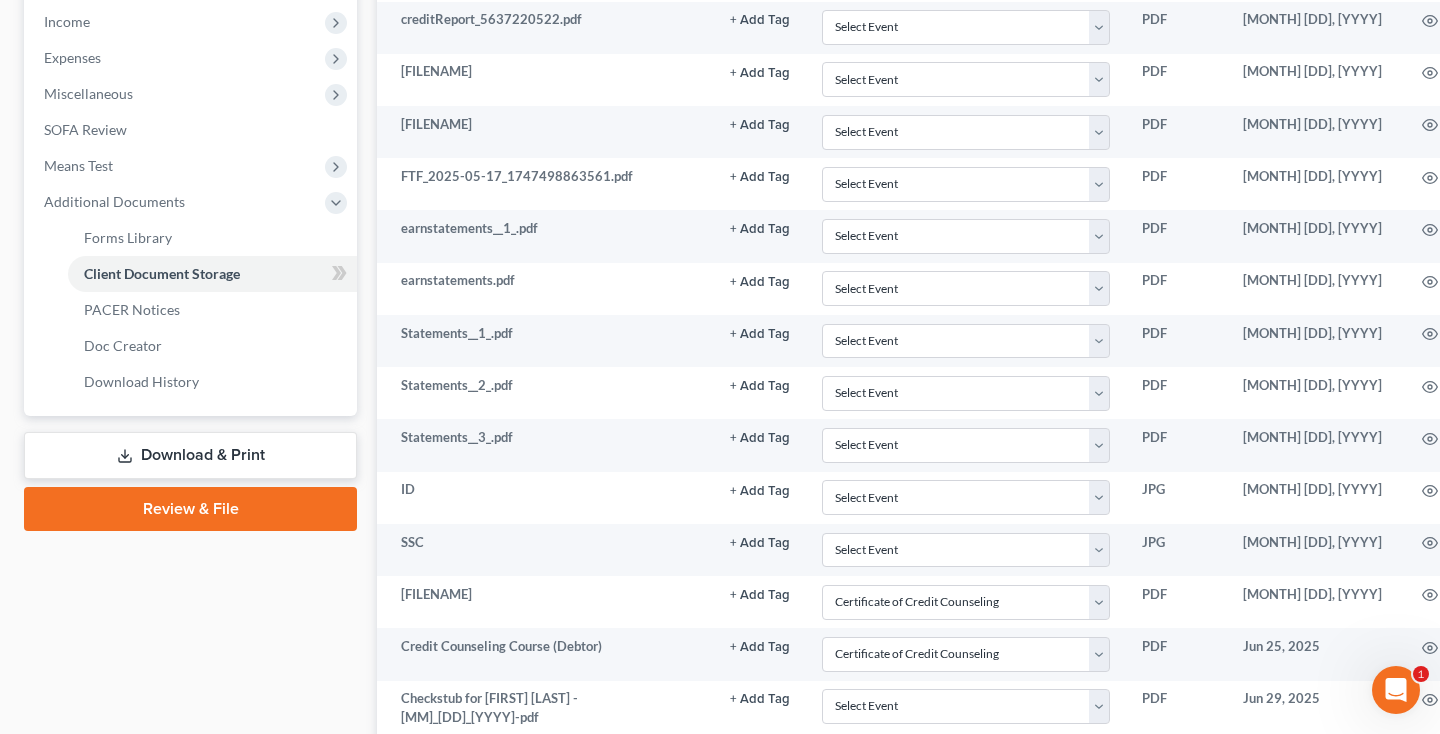 scroll, scrollTop: 0, scrollLeft: 0, axis: both 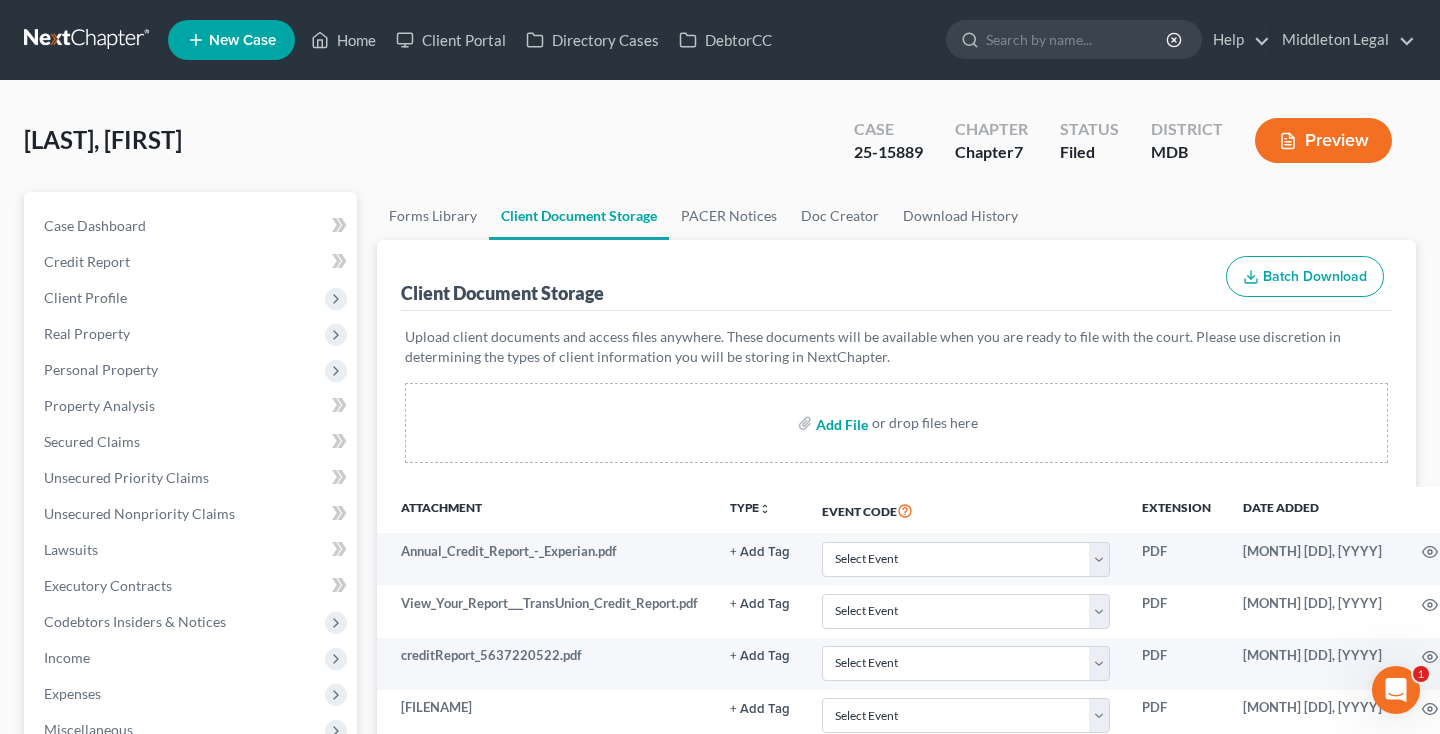 click at bounding box center (840, 423) 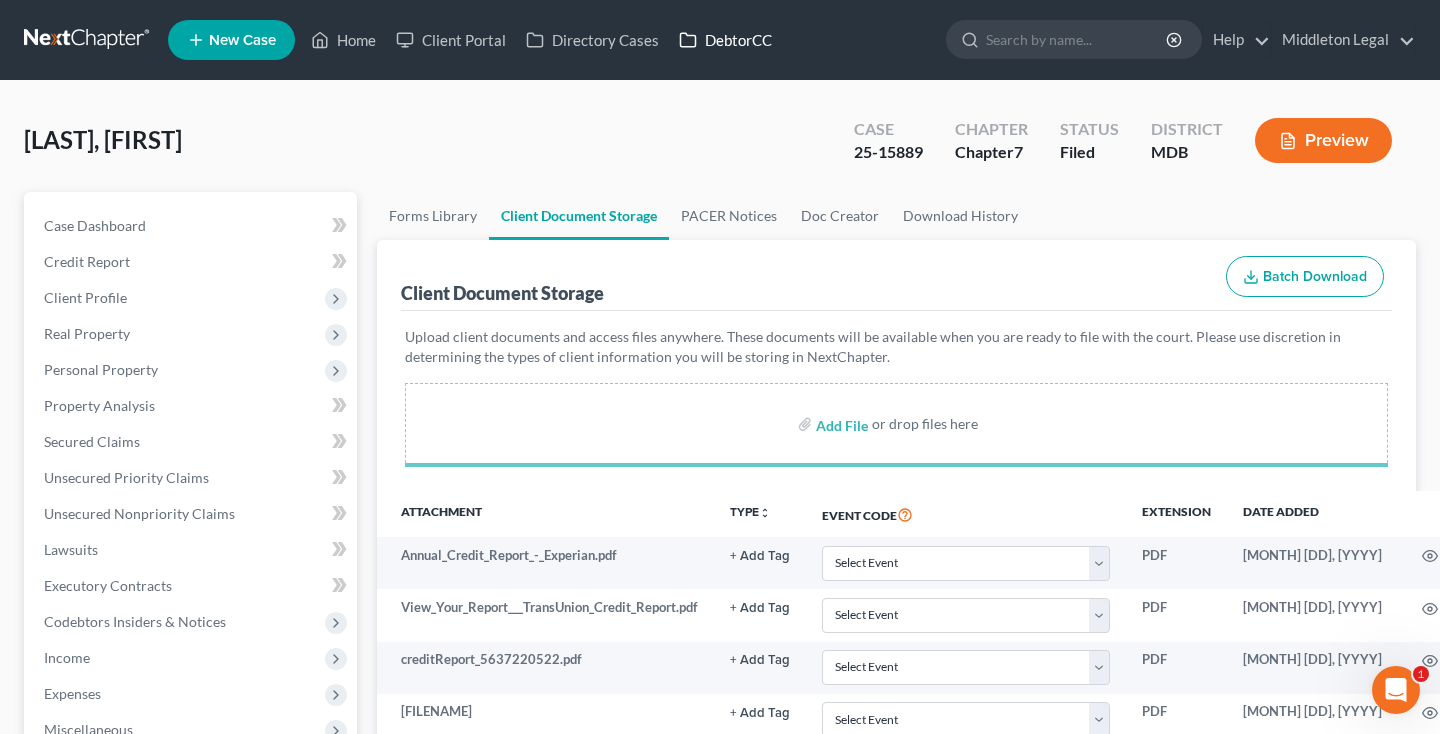 select on "14" 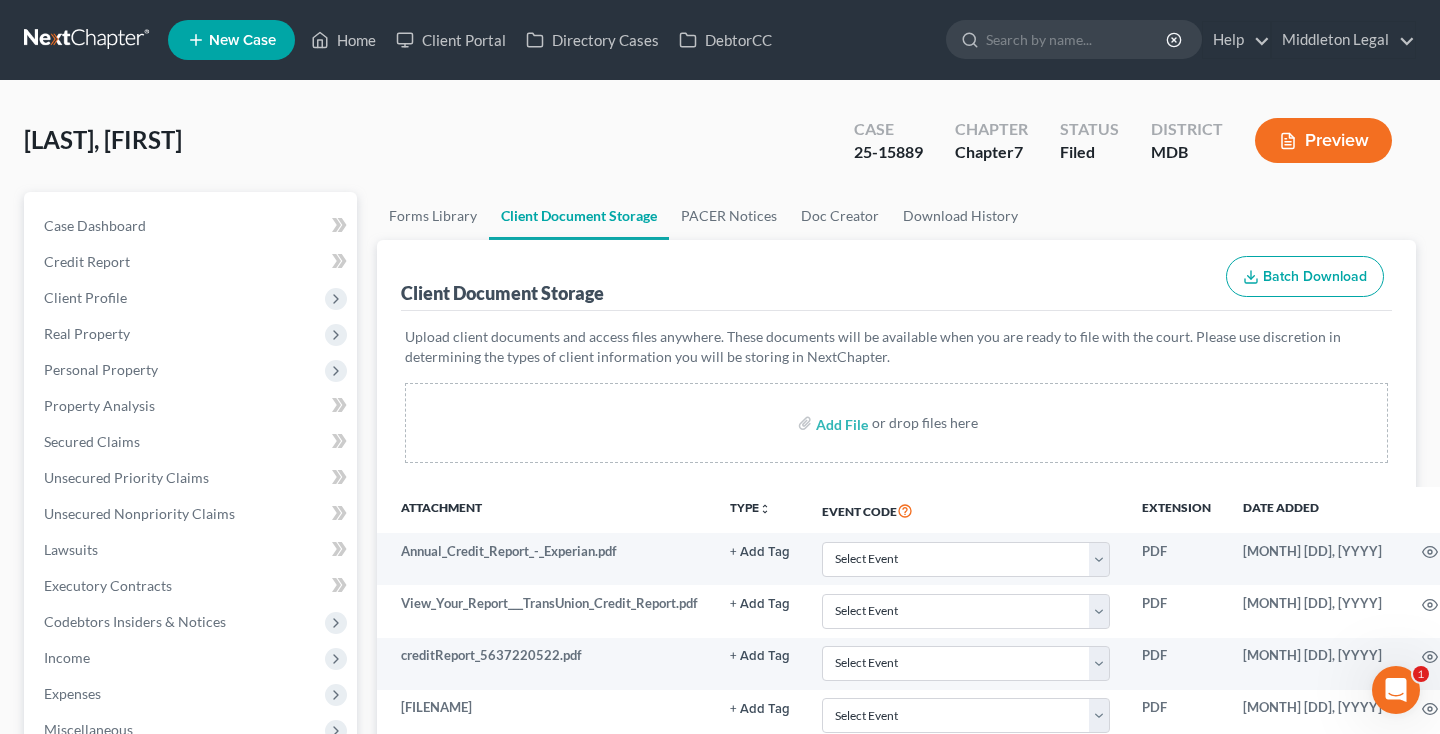 click at bounding box center [88, 40] 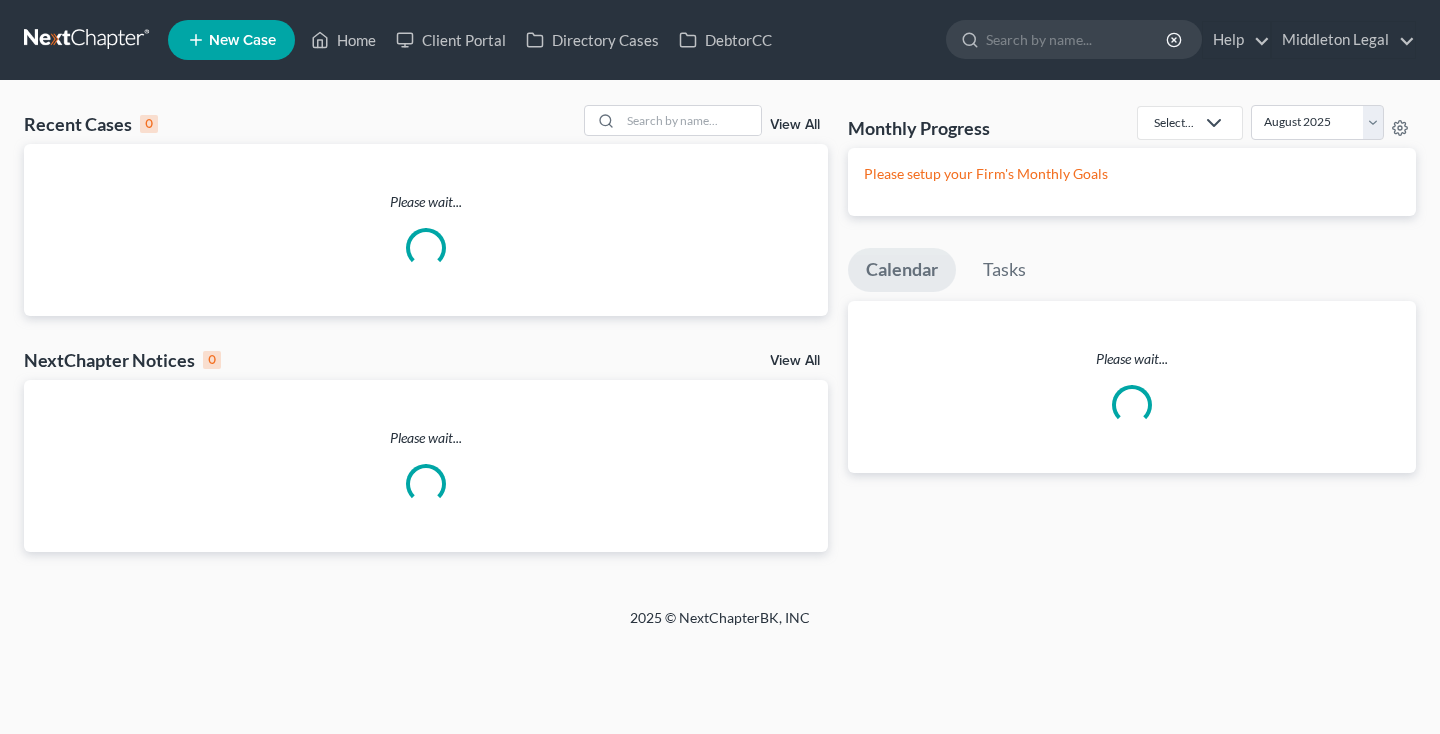 scroll, scrollTop: 0, scrollLeft: 0, axis: both 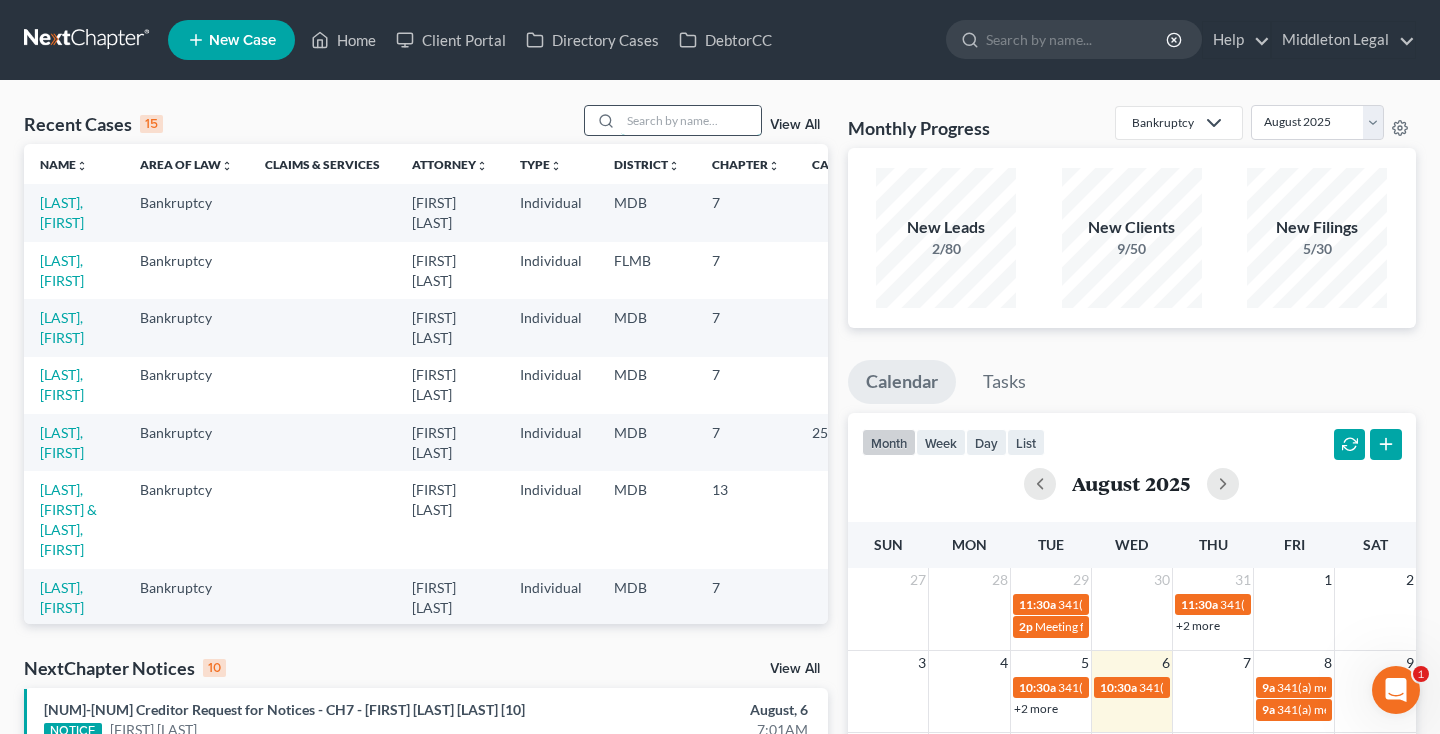 click at bounding box center (691, 120) 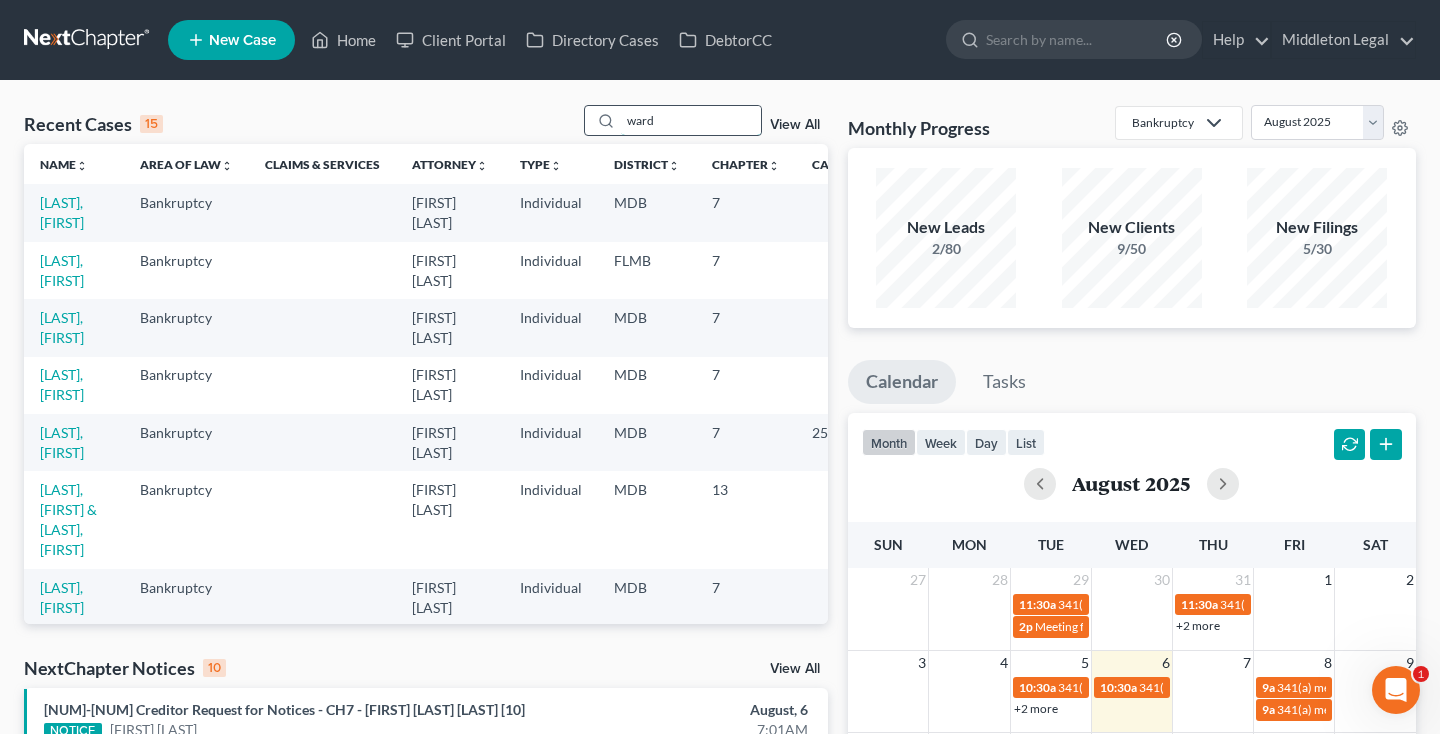 type on "ward" 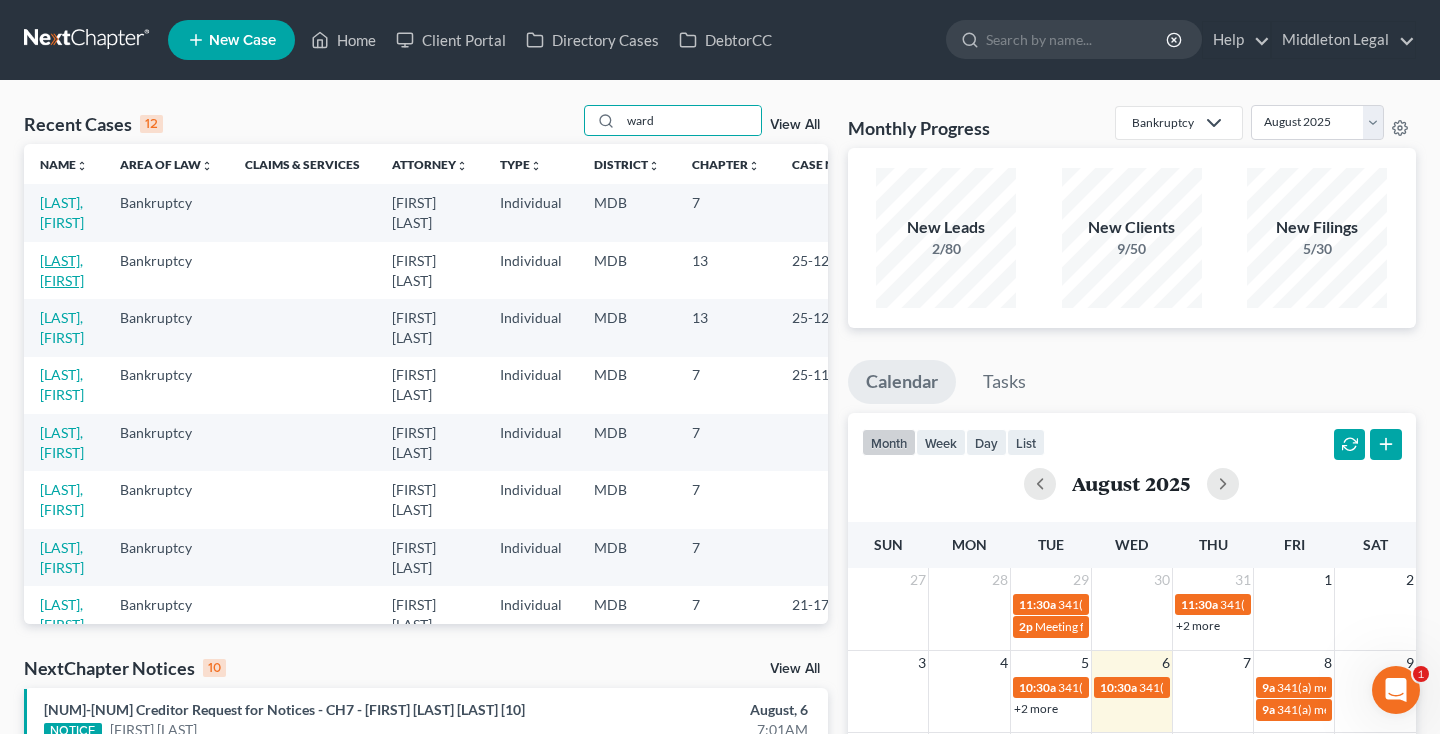 click on "Ward, Horace" at bounding box center [62, 270] 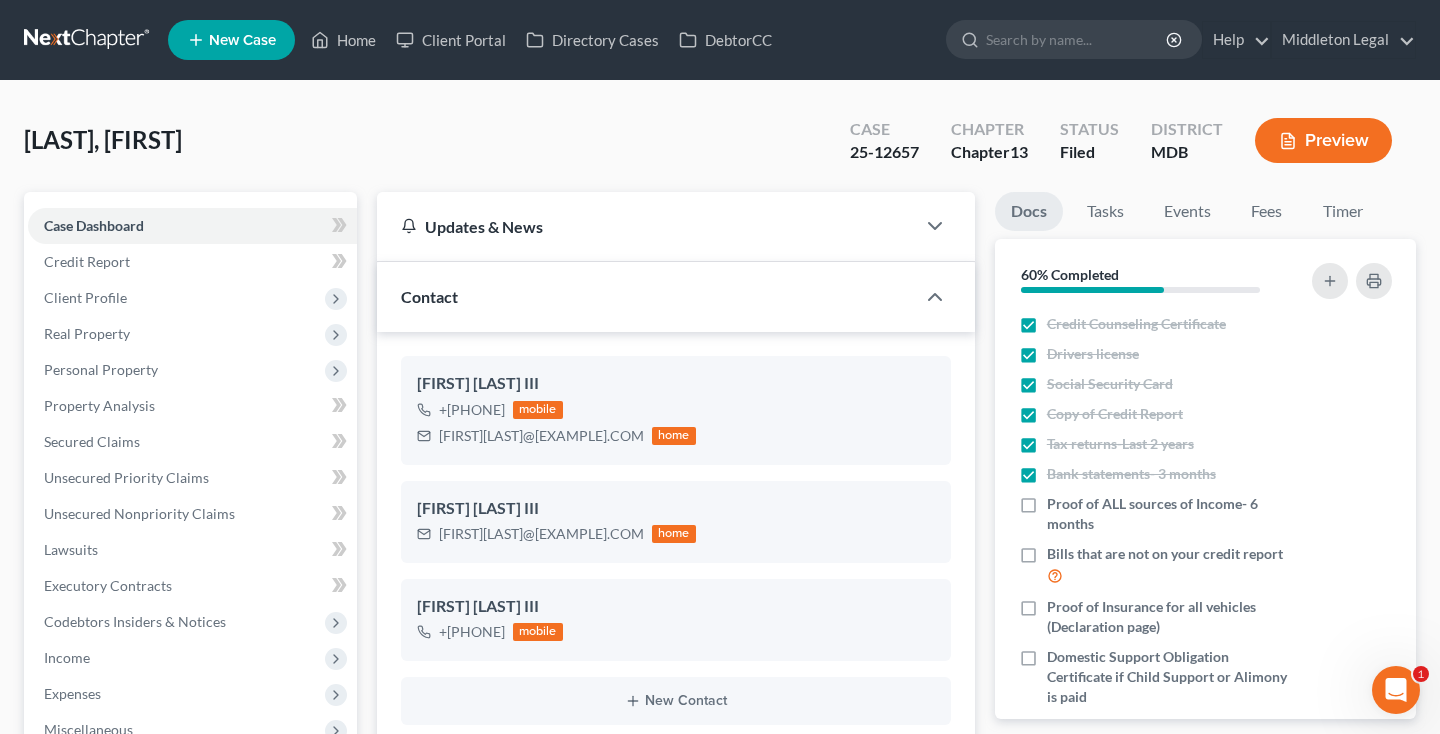 scroll, scrollTop: 1866, scrollLeft: 0, axis: vertical 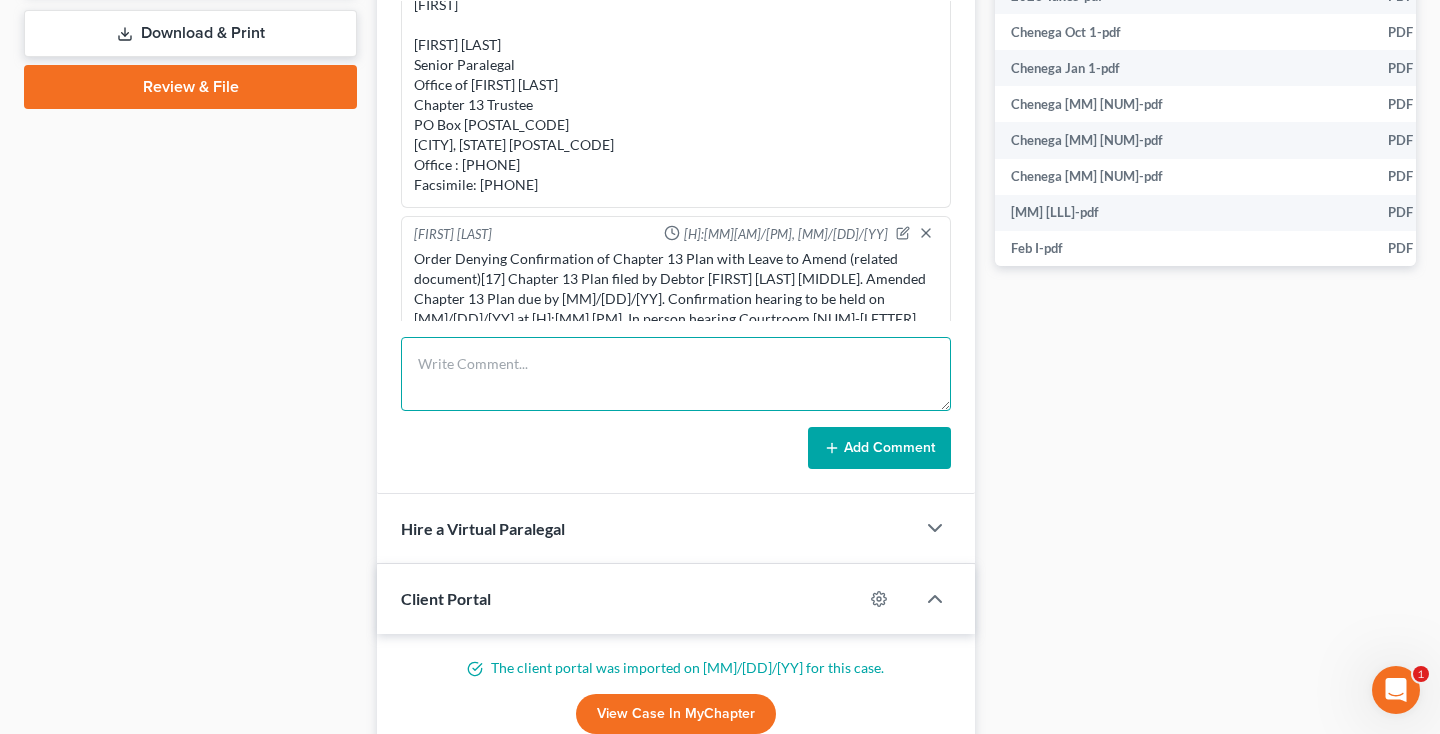 click at bounding box center (676, 374) 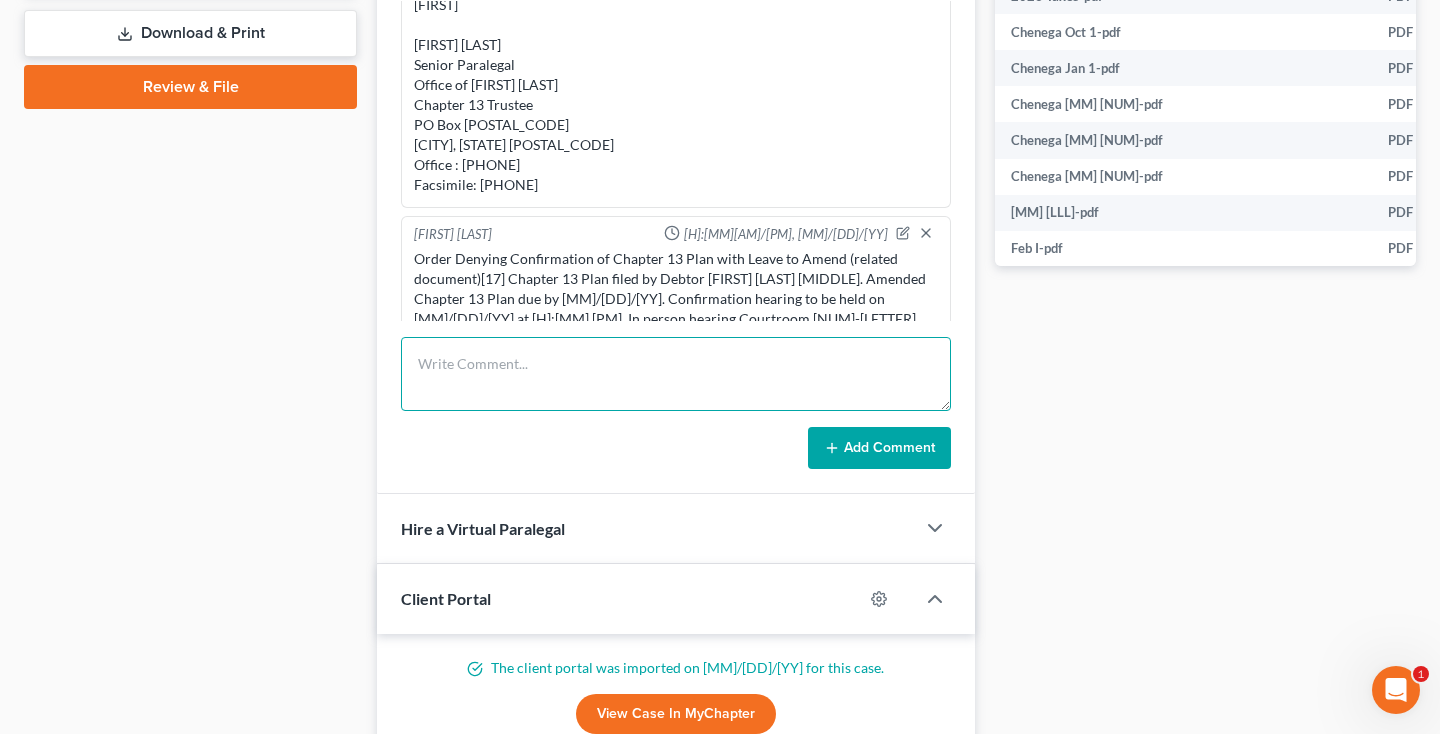 paste on "he confirmation hearing to 10/8 for resolution of the pending claim objection.  Please note that the Debtor is $1900 behind in plan payments." 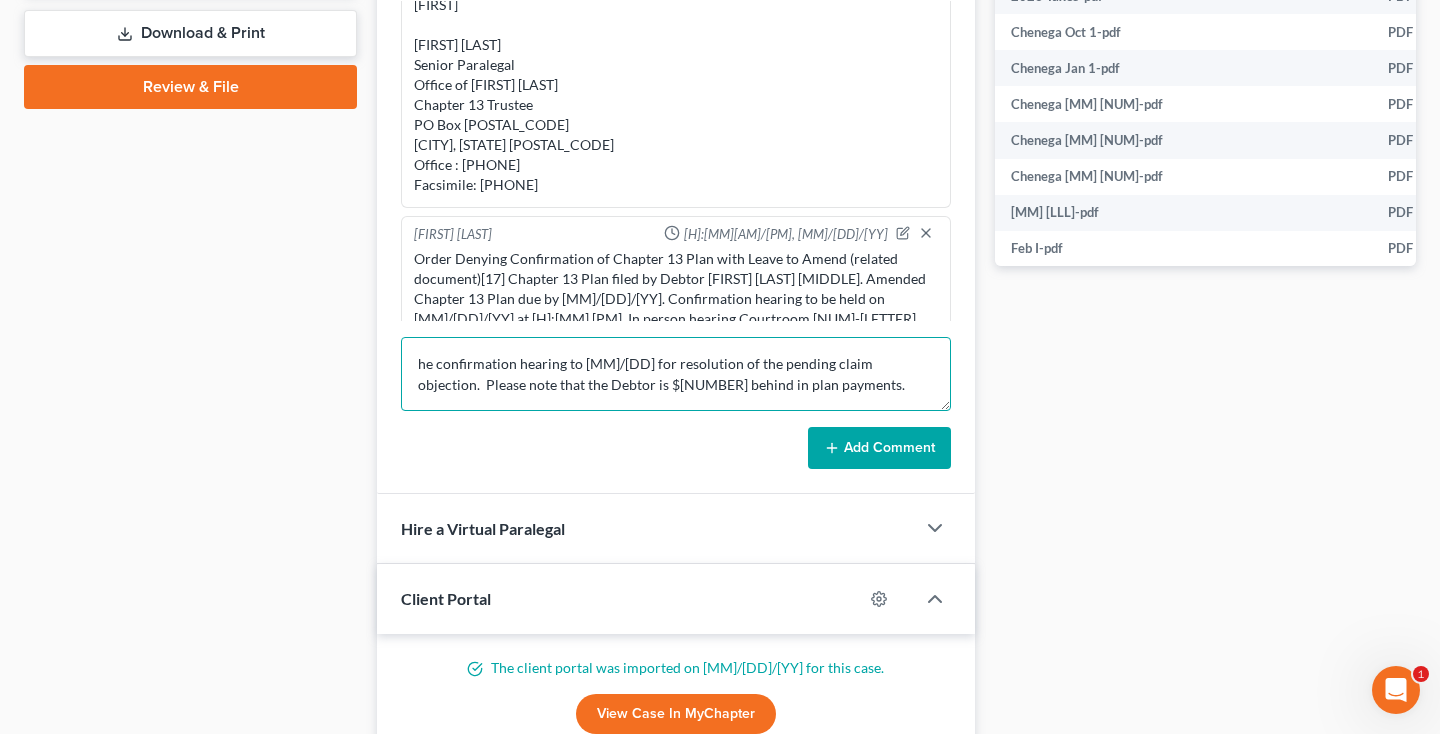 click on "he confirmation hearing to 10/8 for resolution of the pending claim objection.  Please note that the Debtor is $1900 behind in plan payments." at bounding box center [676, 374] 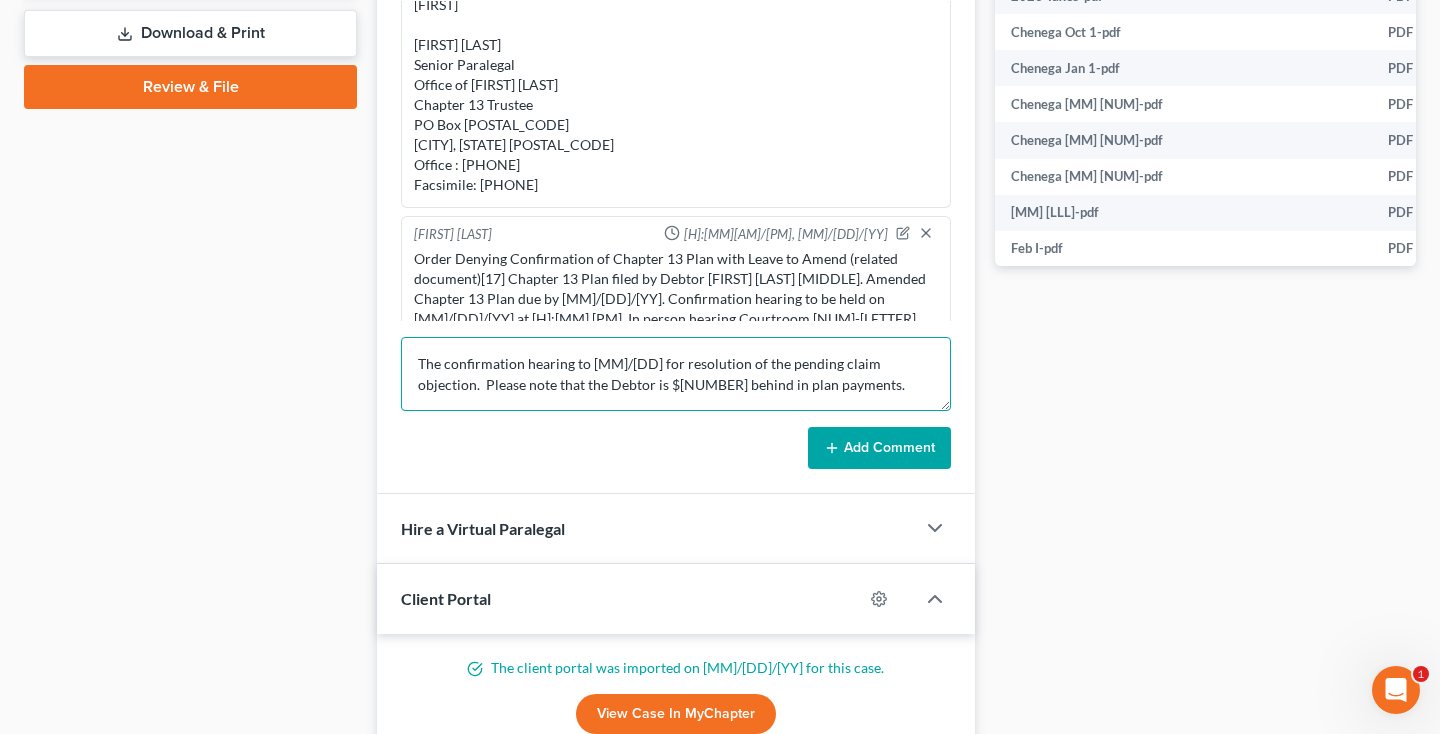 type on "The confirmation hearing to 10/8 for resolution of the pending claim objection.  Please note that the Debtor is $1900 behind in plan payments." 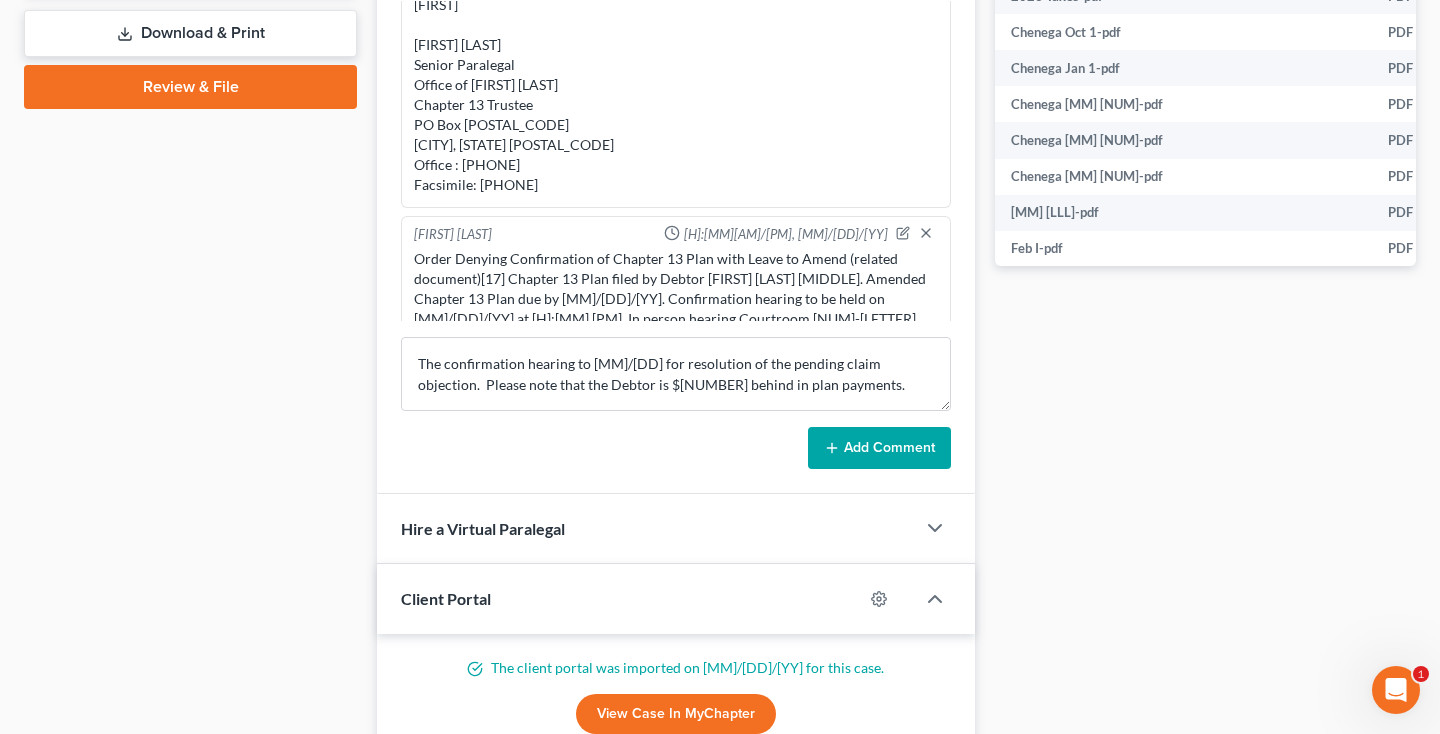 click on "Add Comment" at bounding box center (879, 448) 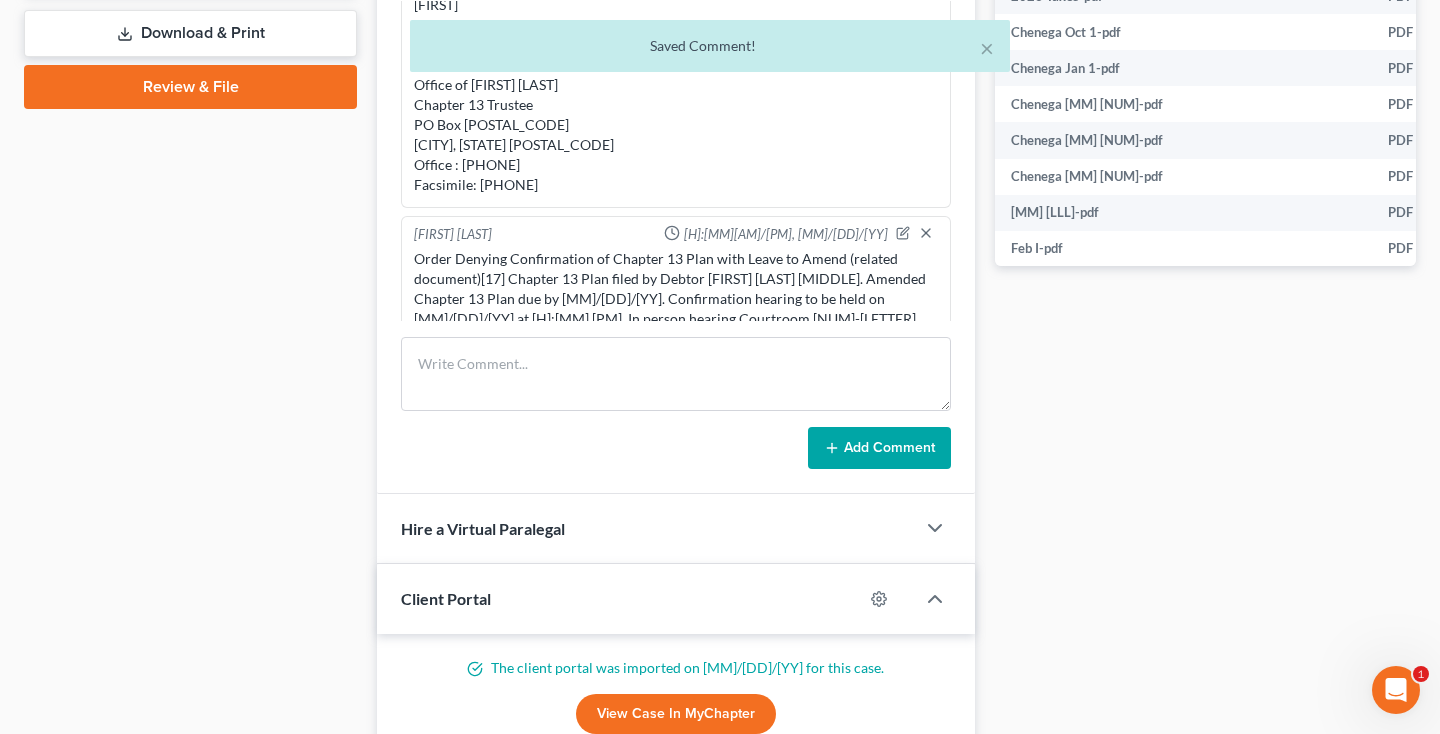 scroll, scrollTop: 1960, scrollLeft: 0, axis: vertical 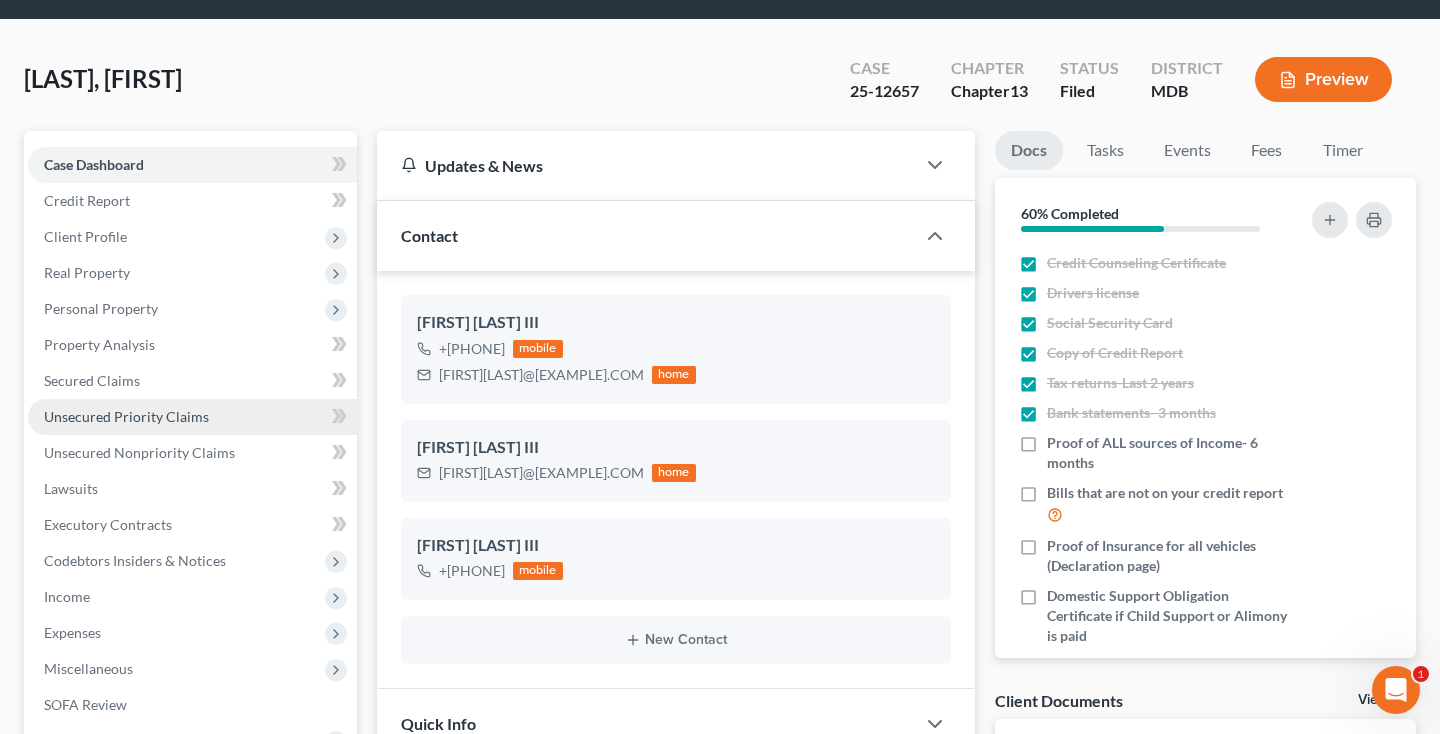 click on "Unsecured Priority Claims" at bounding box center [126, 416] 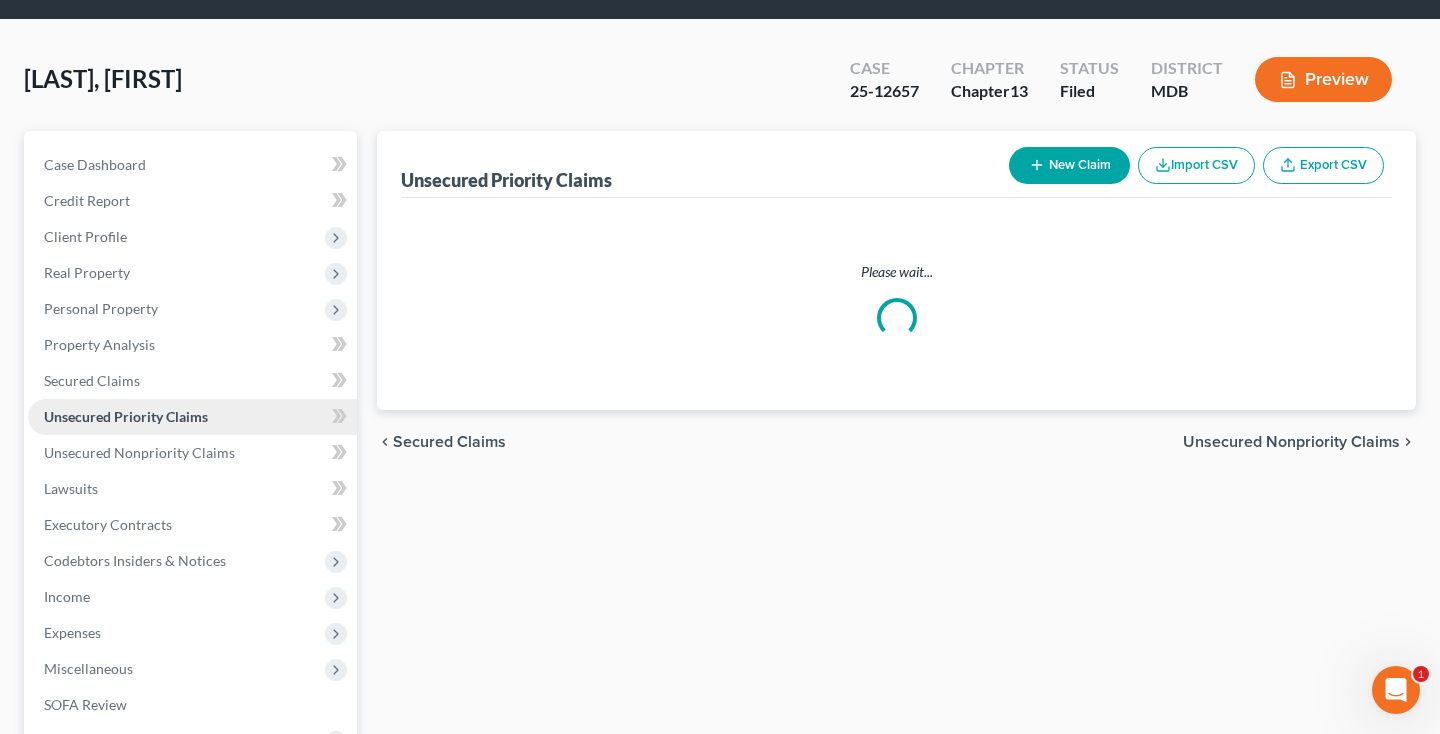 scroll, scrollTop: 0, scrollLeft: 0, axis: both 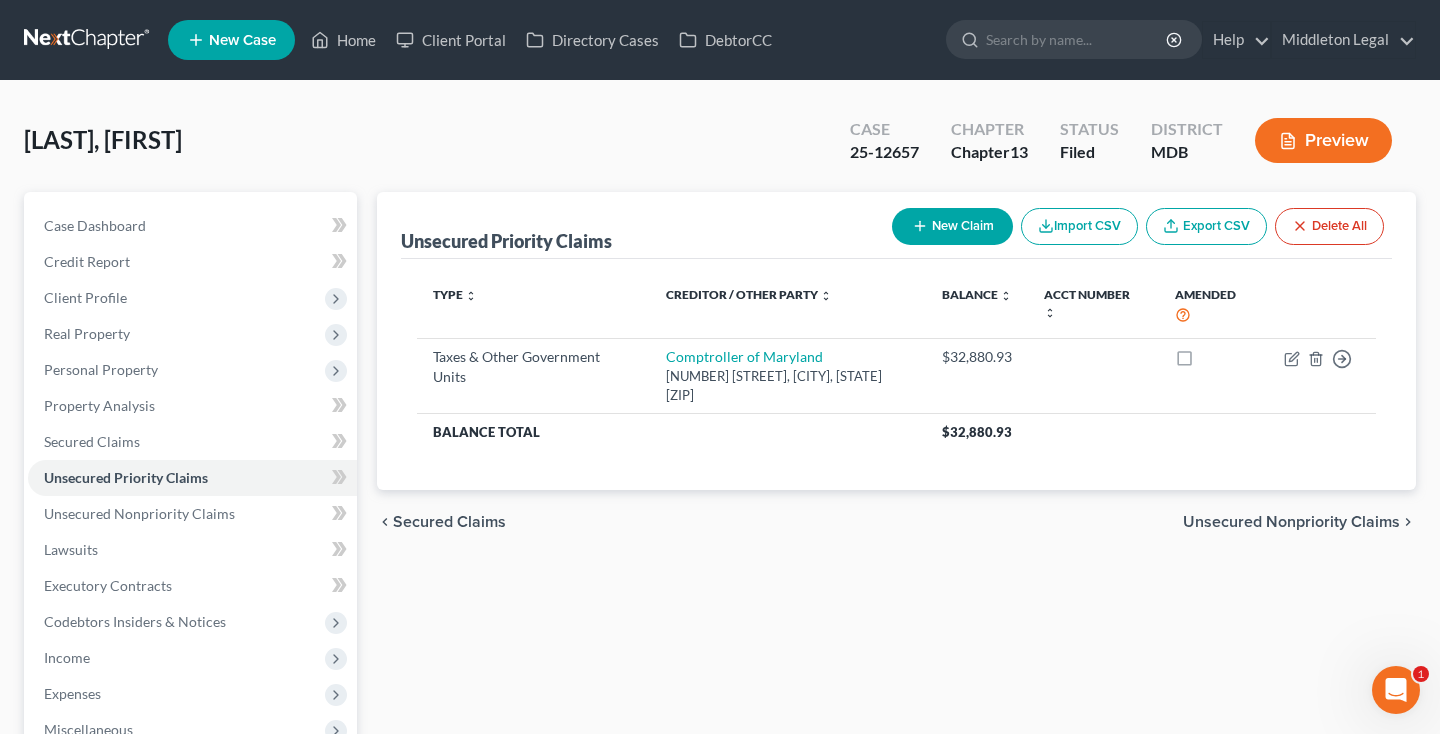 click at bounding box center (88, 40) 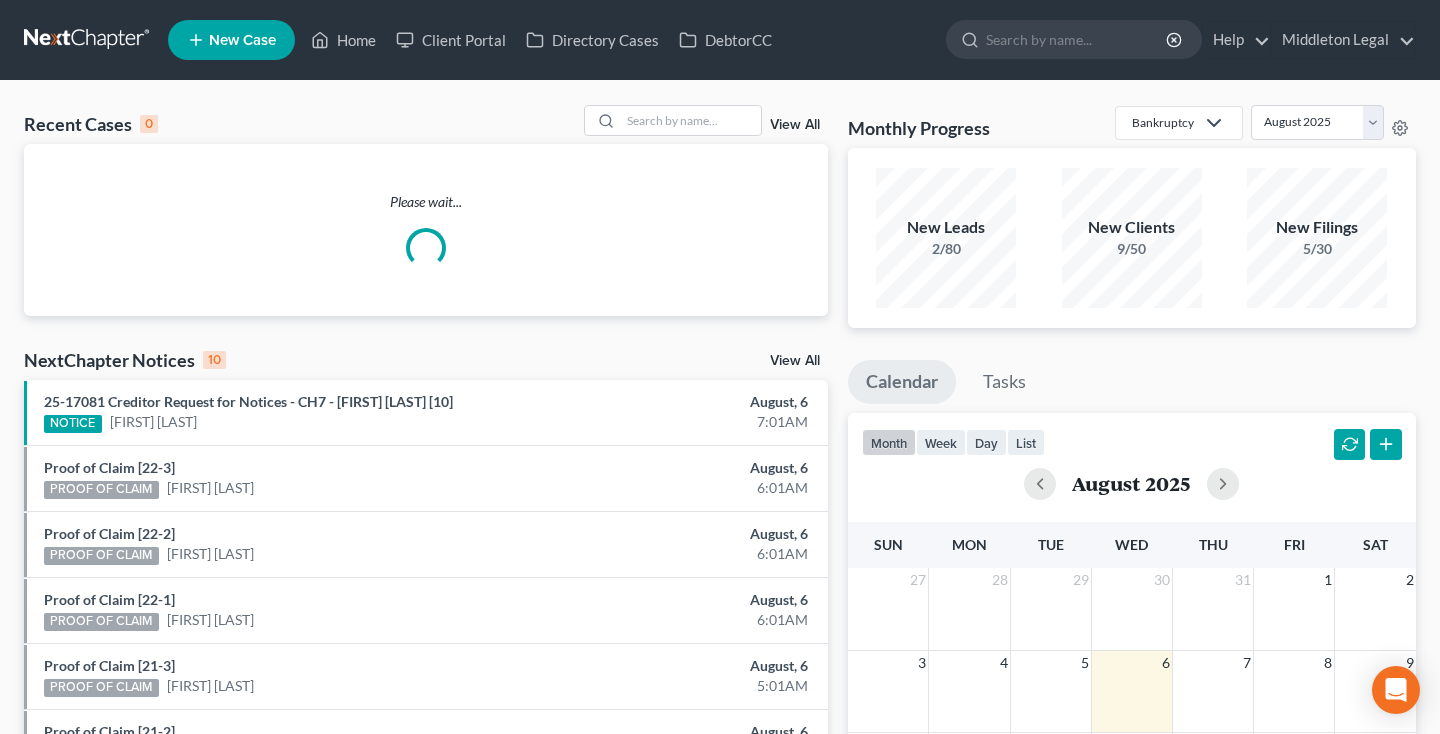 scroll, scrollTop: 0, scrollLeft: 0, axis: both 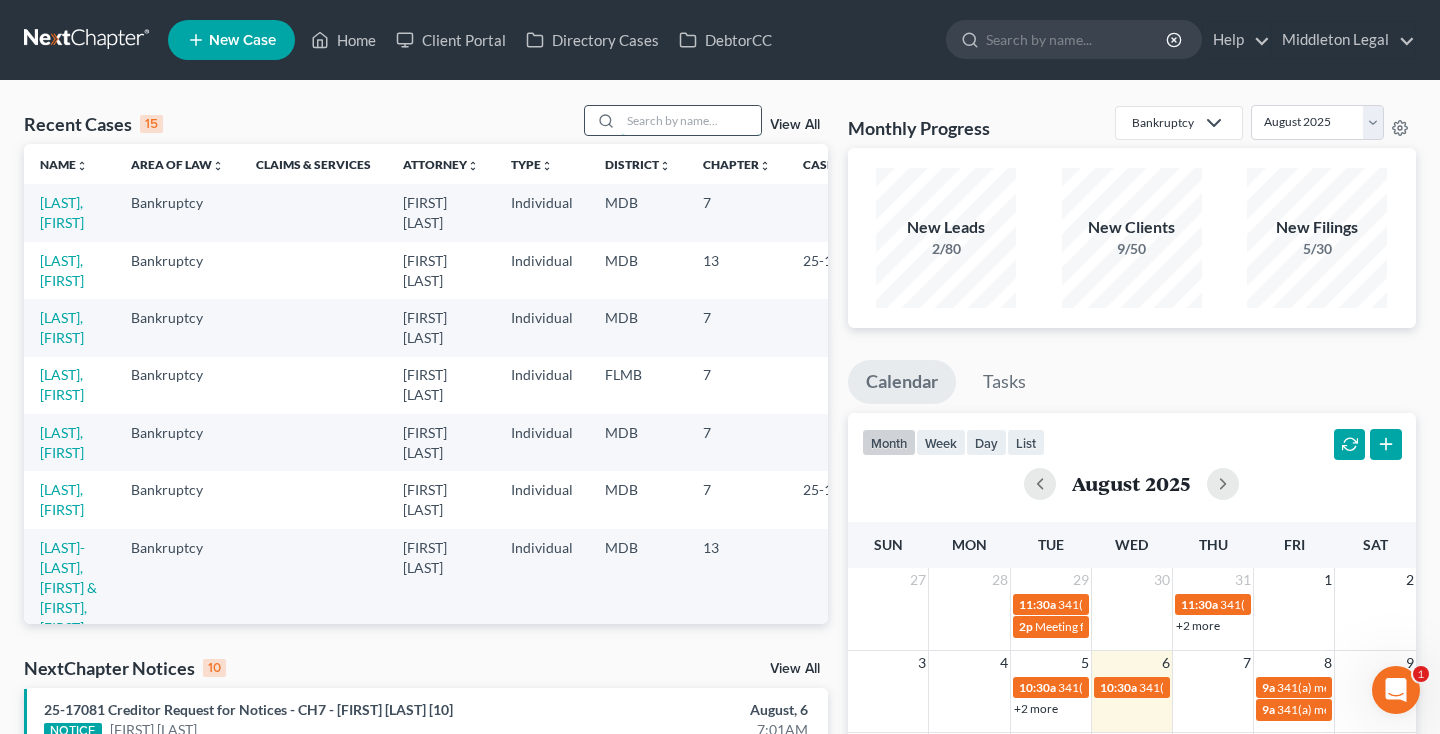 click at bounding box center [691, 120] 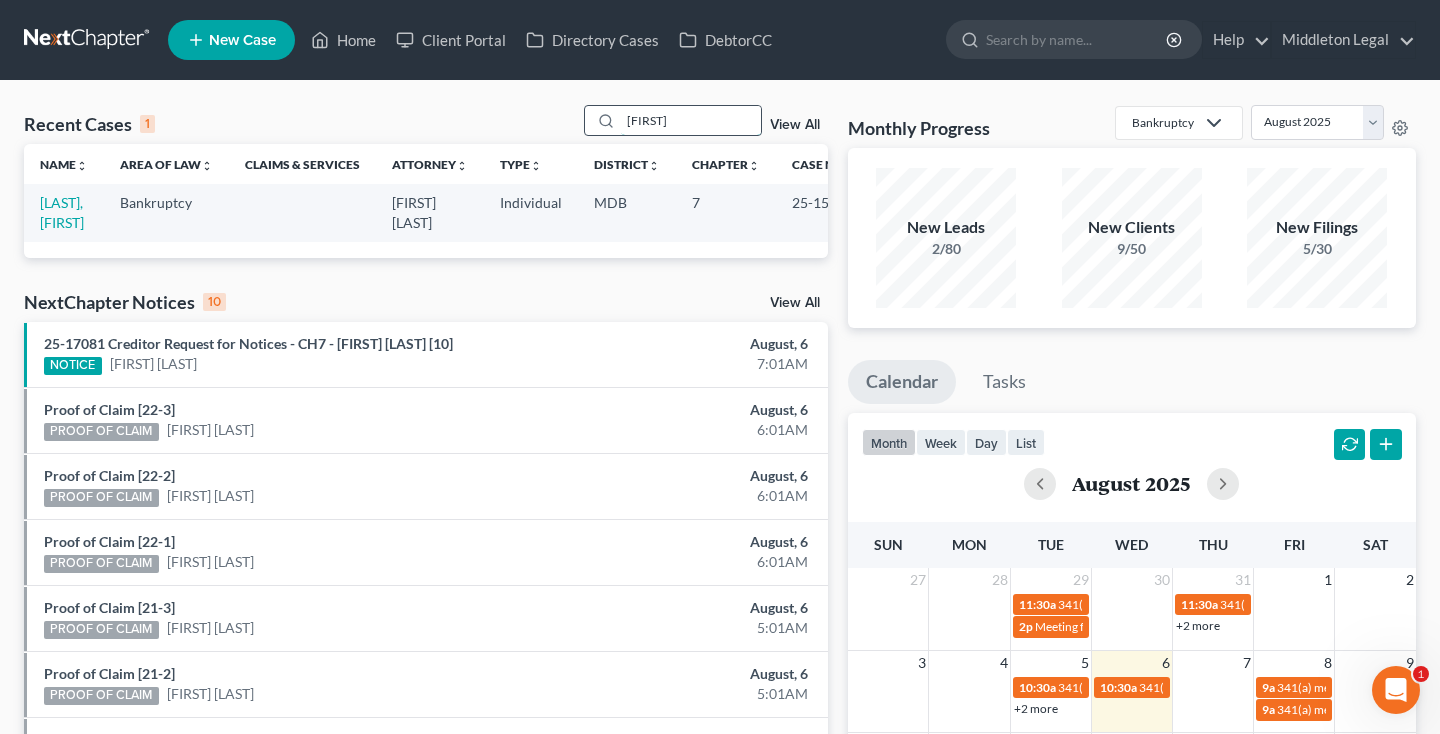 type on "[FIRST]" 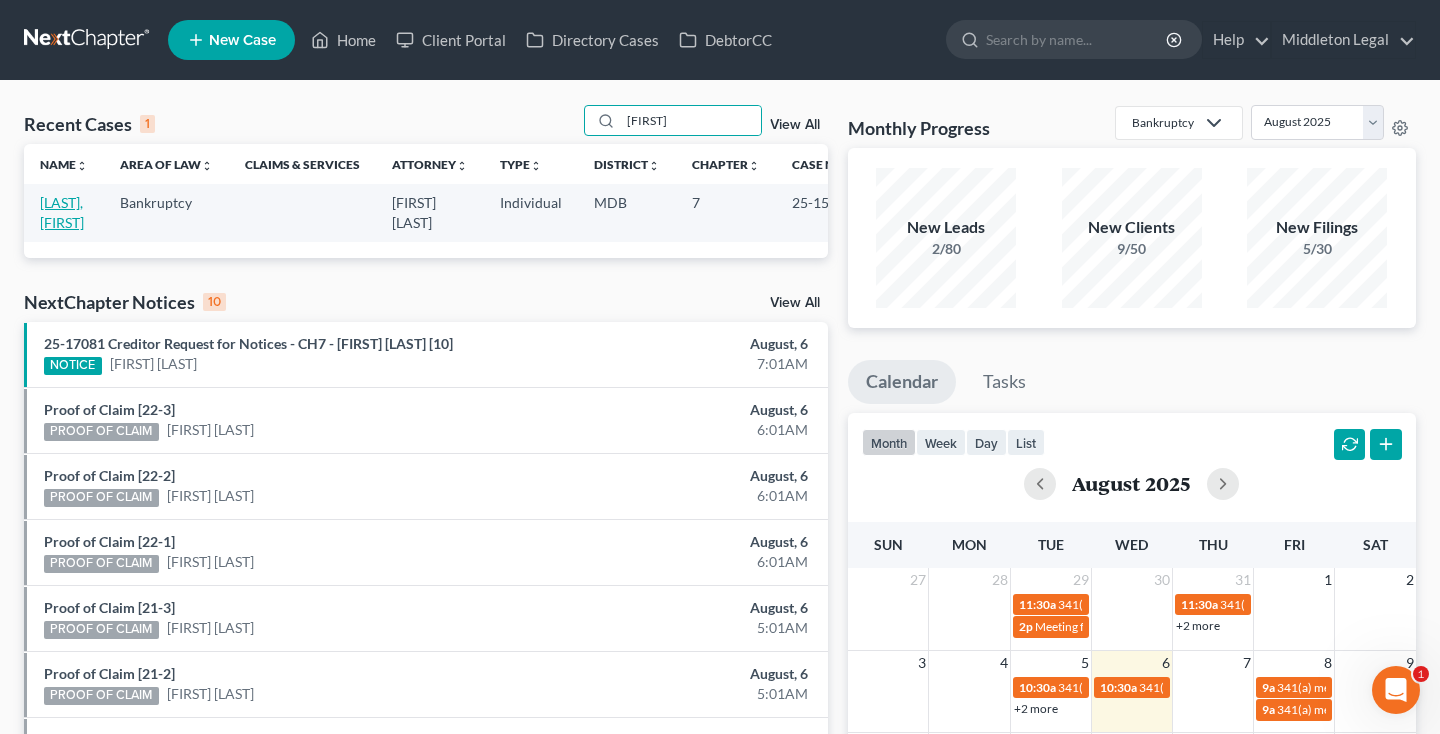 drag, startPoint x: 594, startPoint y: 134, endPoint x: 60, endPoint y: 219, distance: 540.72266 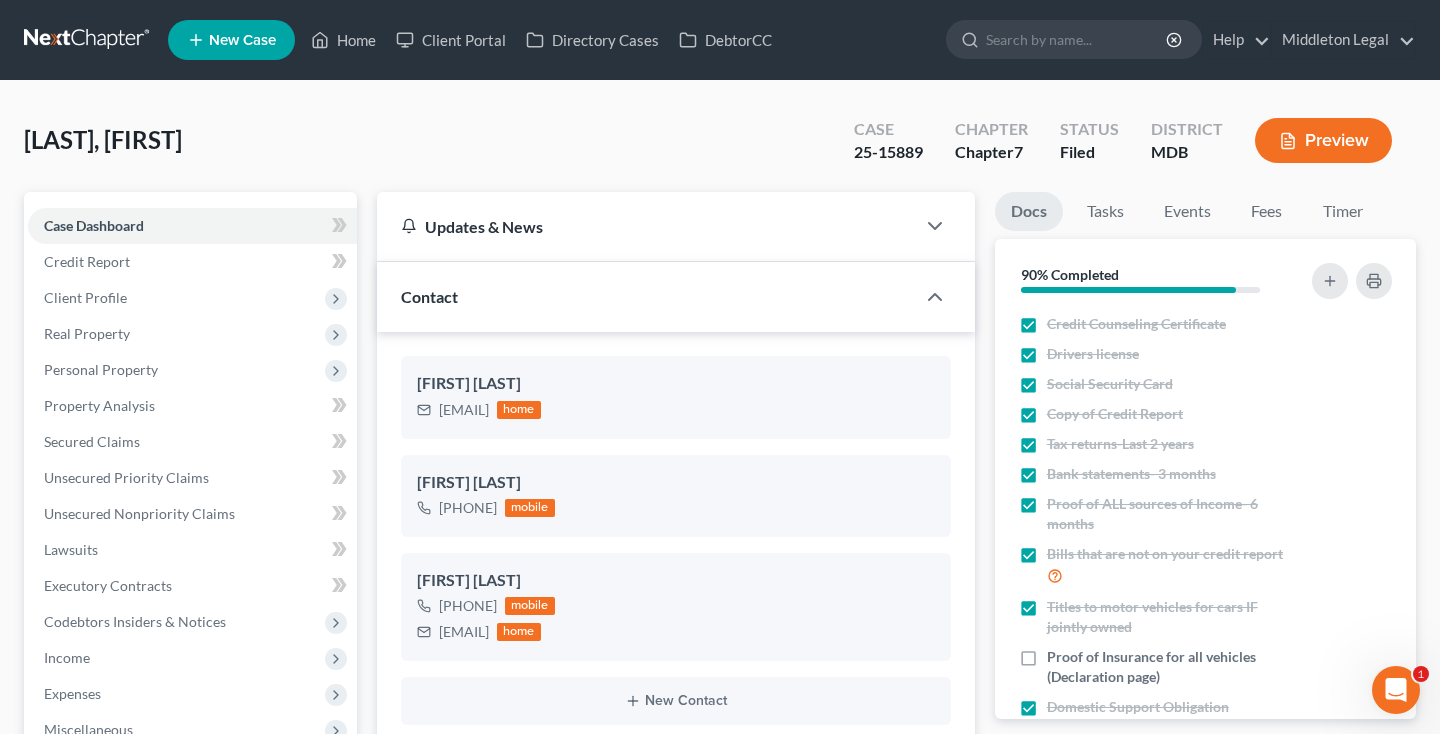 scroll, scrollTop: 1256, scrollLeft: 0, axis: vertical 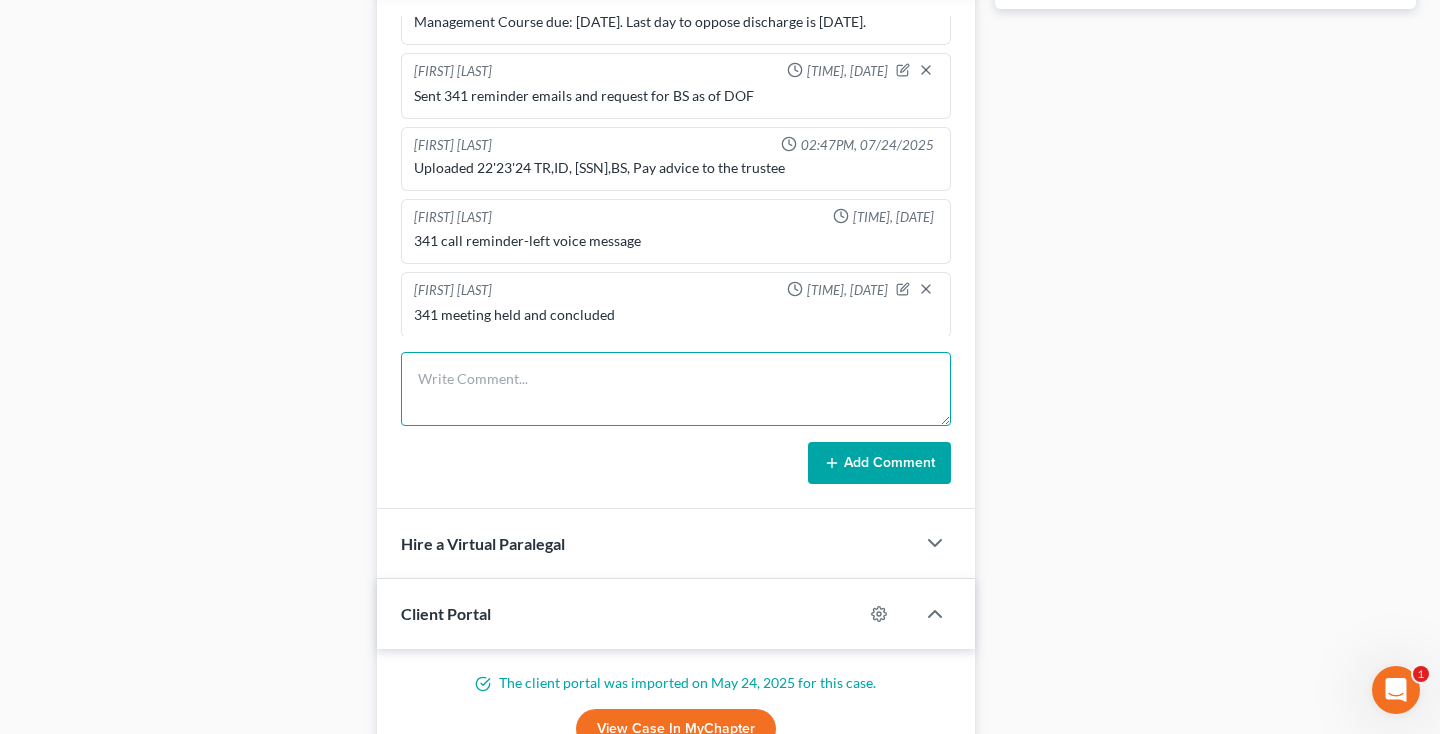 click at bounding box center [676, 389] 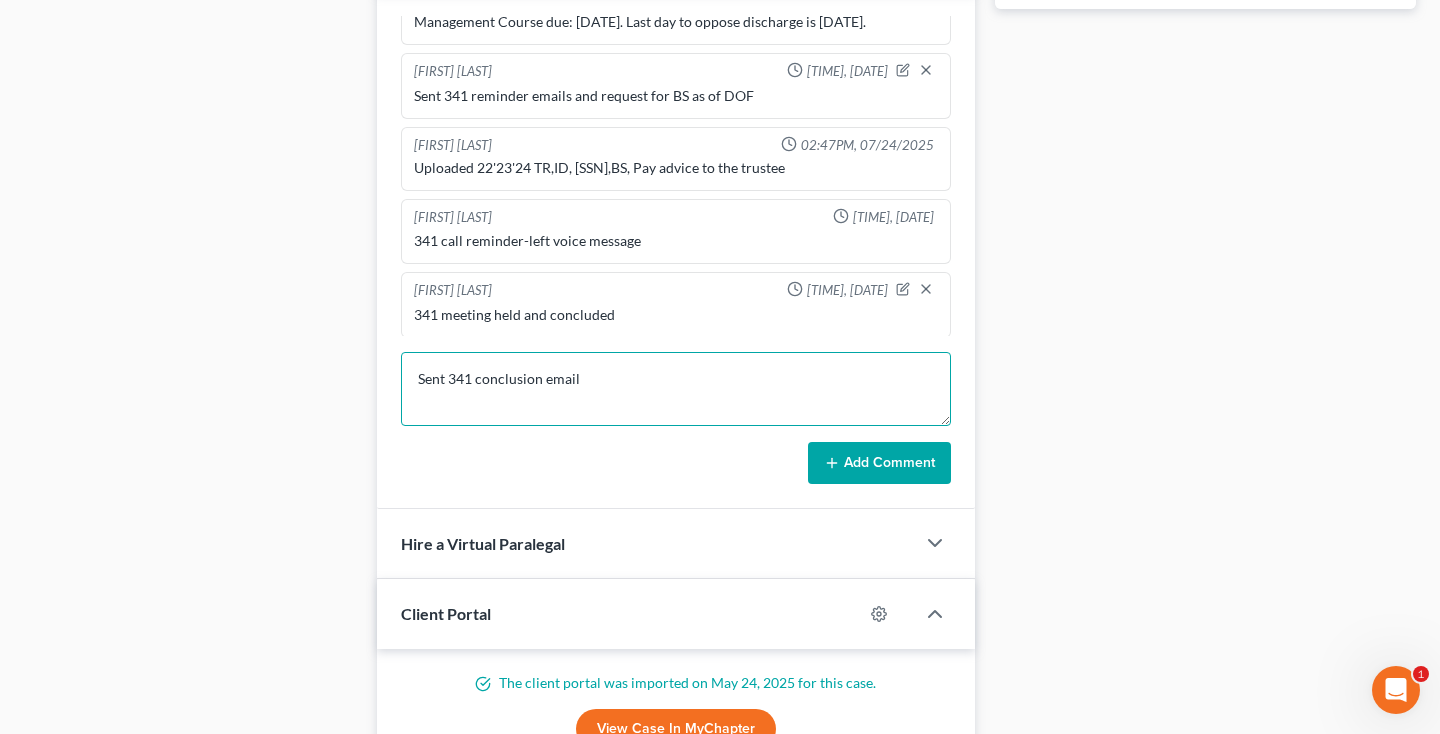 type on "Sent 341 conclusion email" 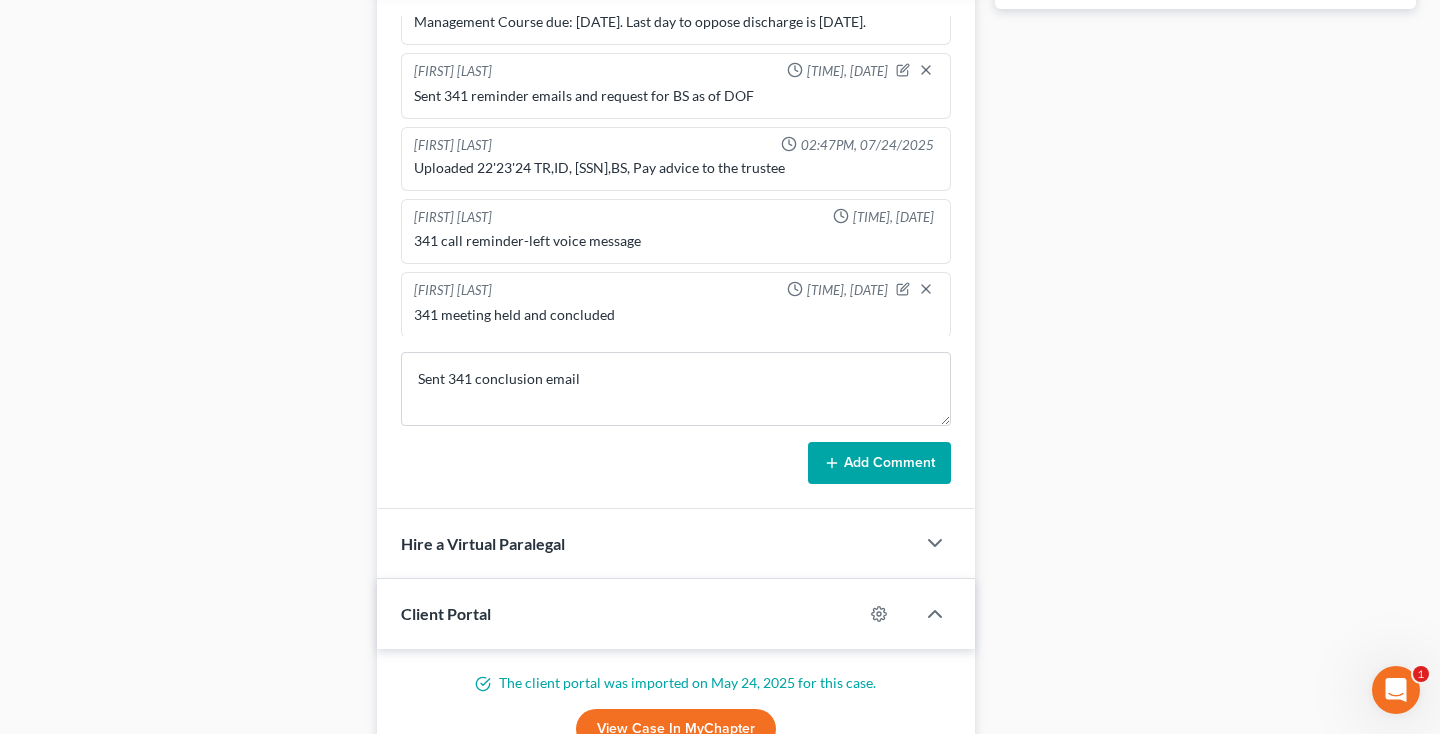 click on "Add Comment" at bounding box center (879, 463) 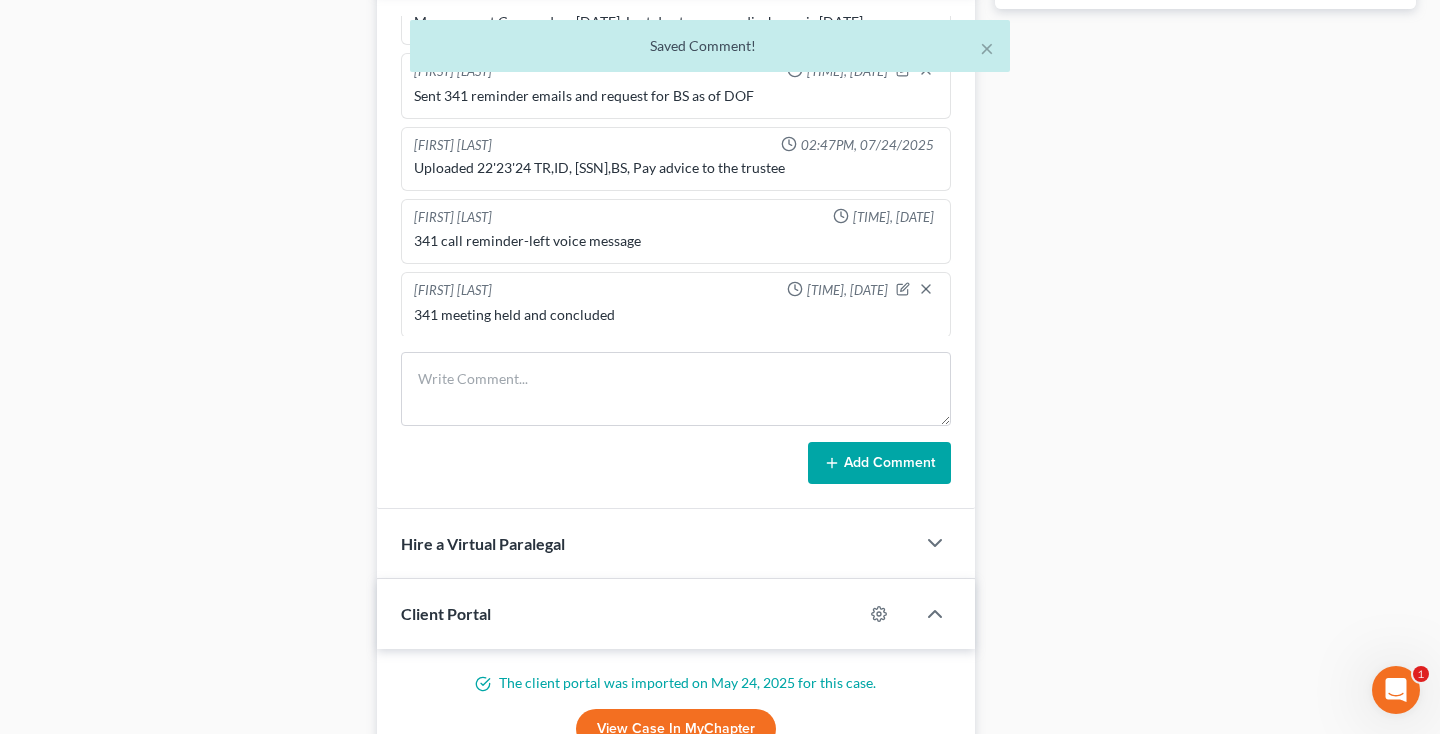 scroll, scrollTop: 1330, scrollLeft: 0, axis: vertical 